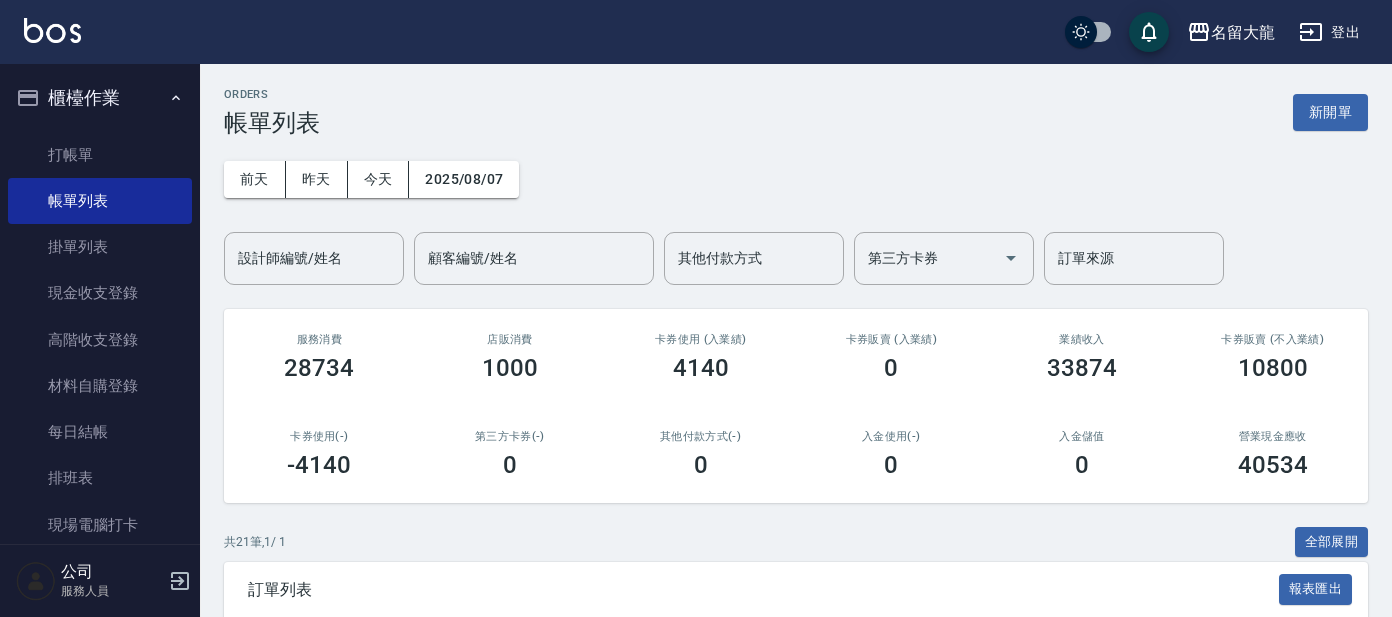 scroll, scrollTop: 0, scrollLeft: 0, axis: both 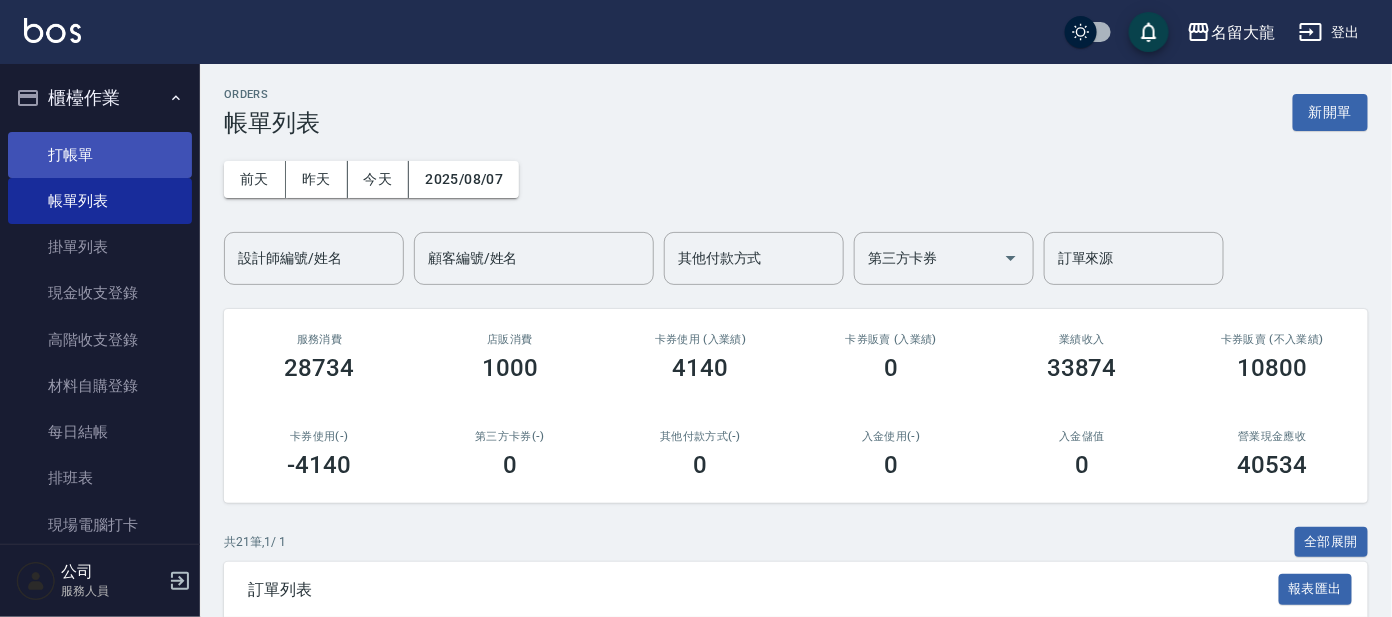 click on "打帳單" at bounding box center (100, 155) 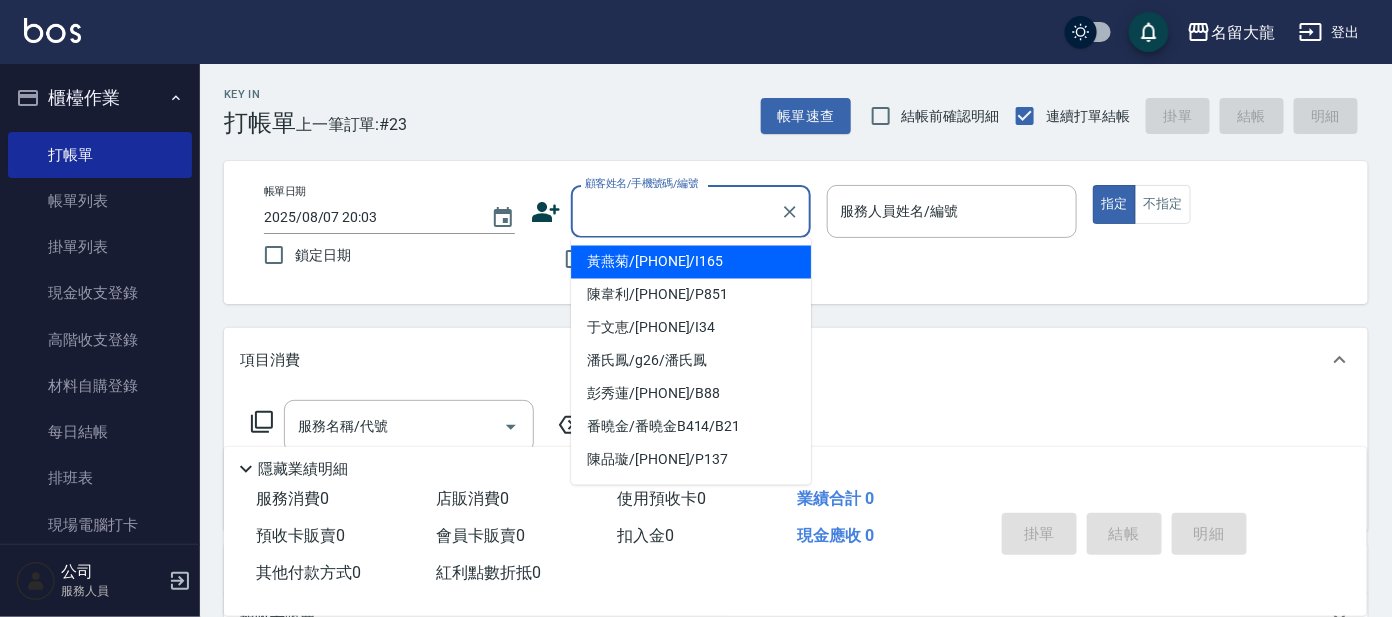 click on "顧客姓名/手機號碼/編號" at bounding box center (676, 211) 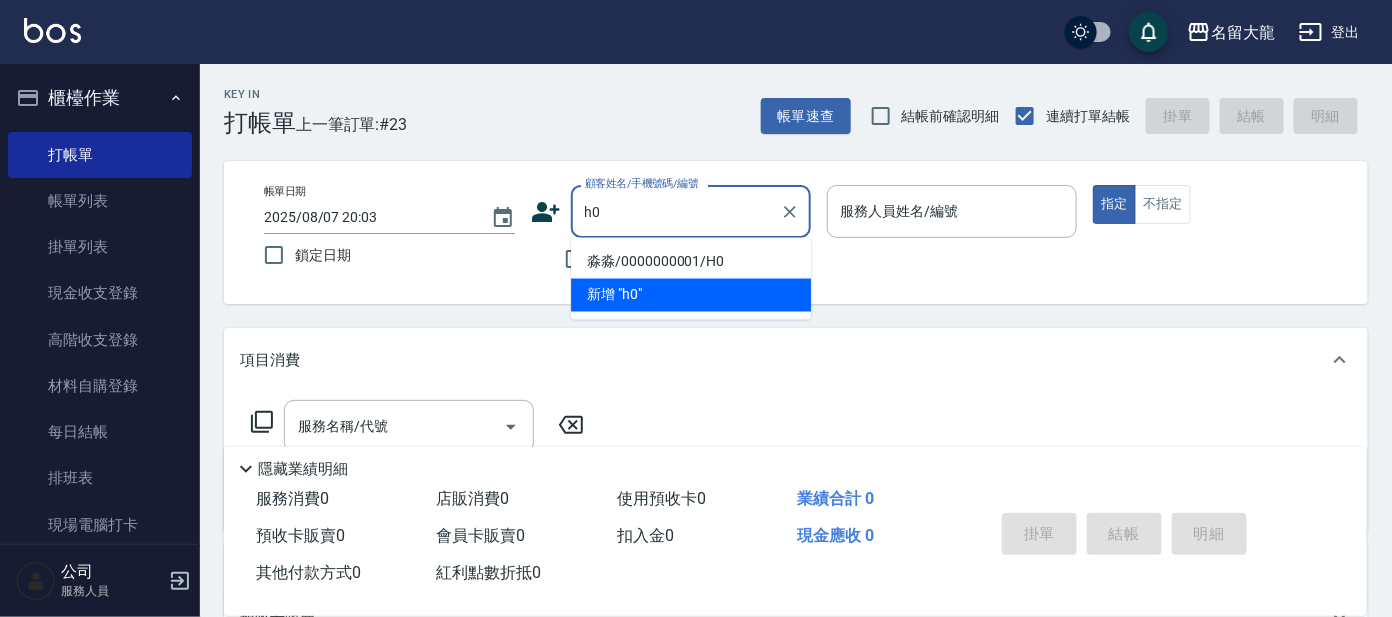 drag, startPoint x: 720, startPoint y: 265, endPoint x: 734, endPoint y: 257, distance: 16.124516 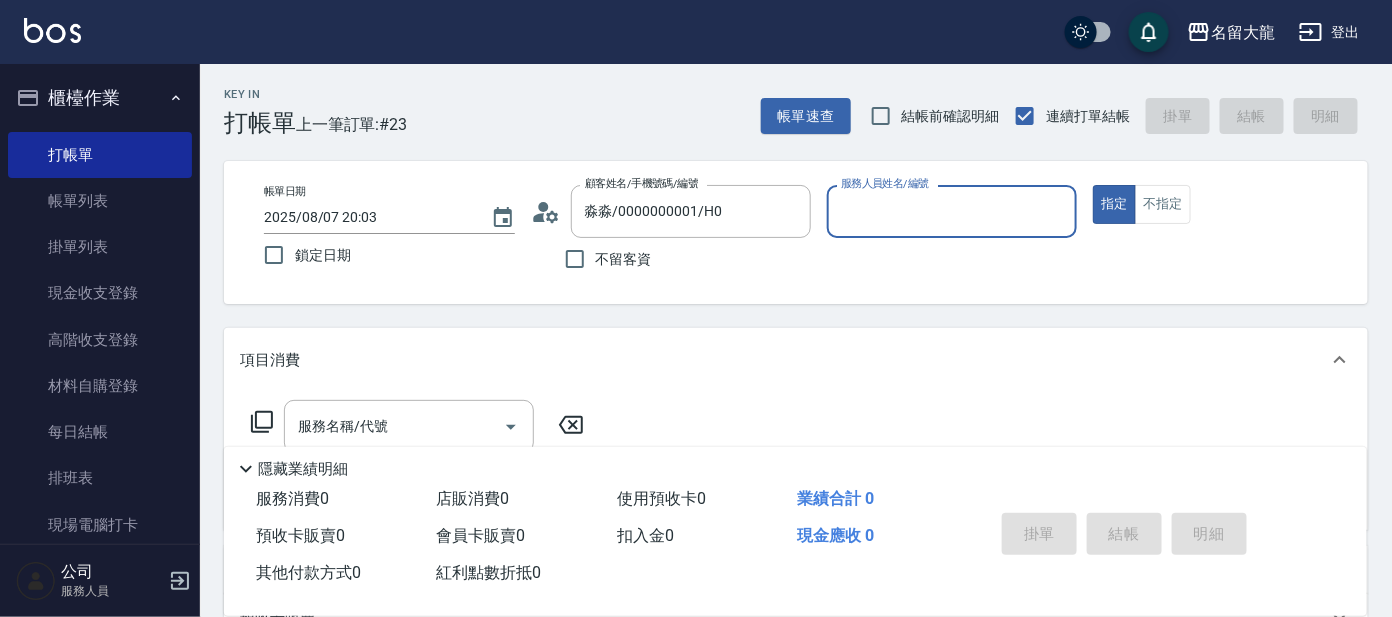type on "亞璇-8" 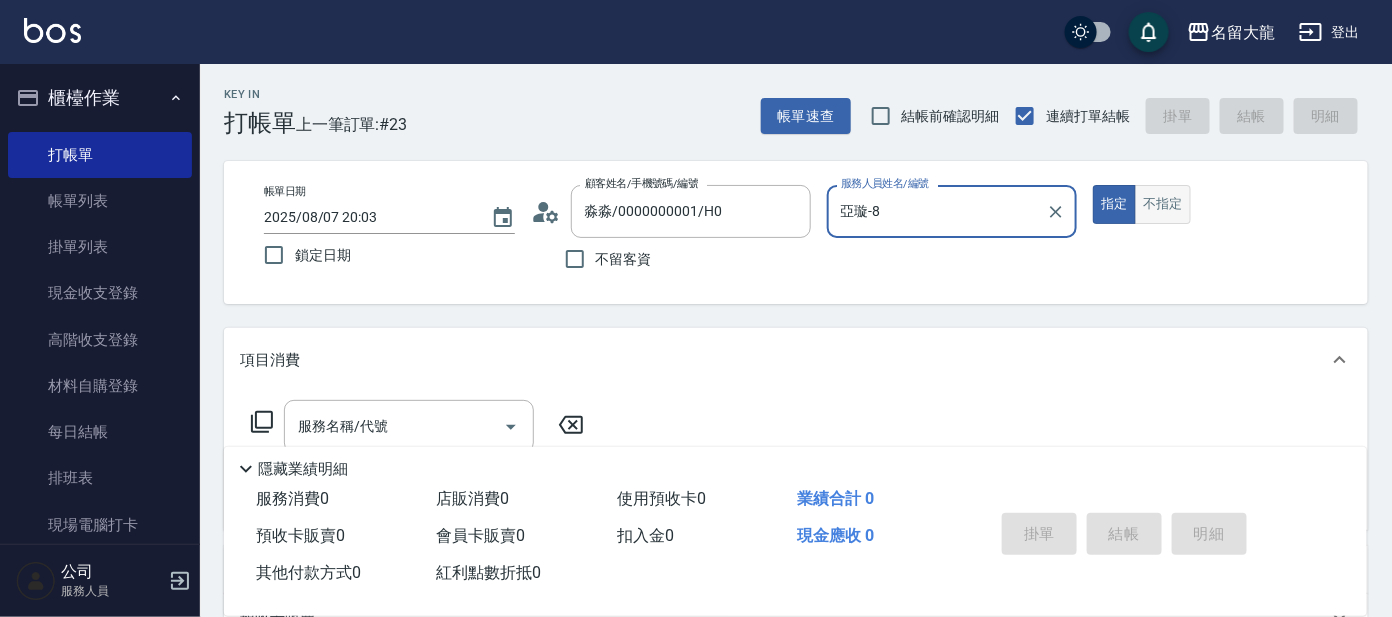 click on "不指定" at bounding box center (1163, 204) 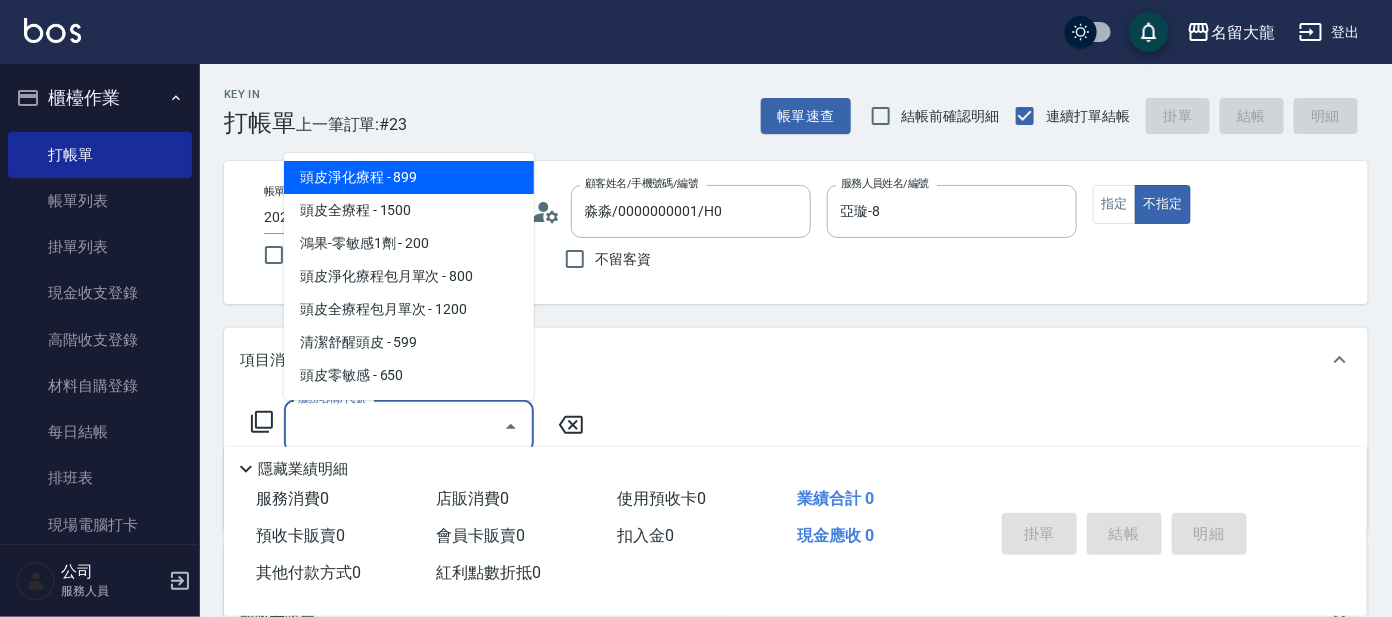 click on "服務名稱/代號" at bounding box center (394, 426) 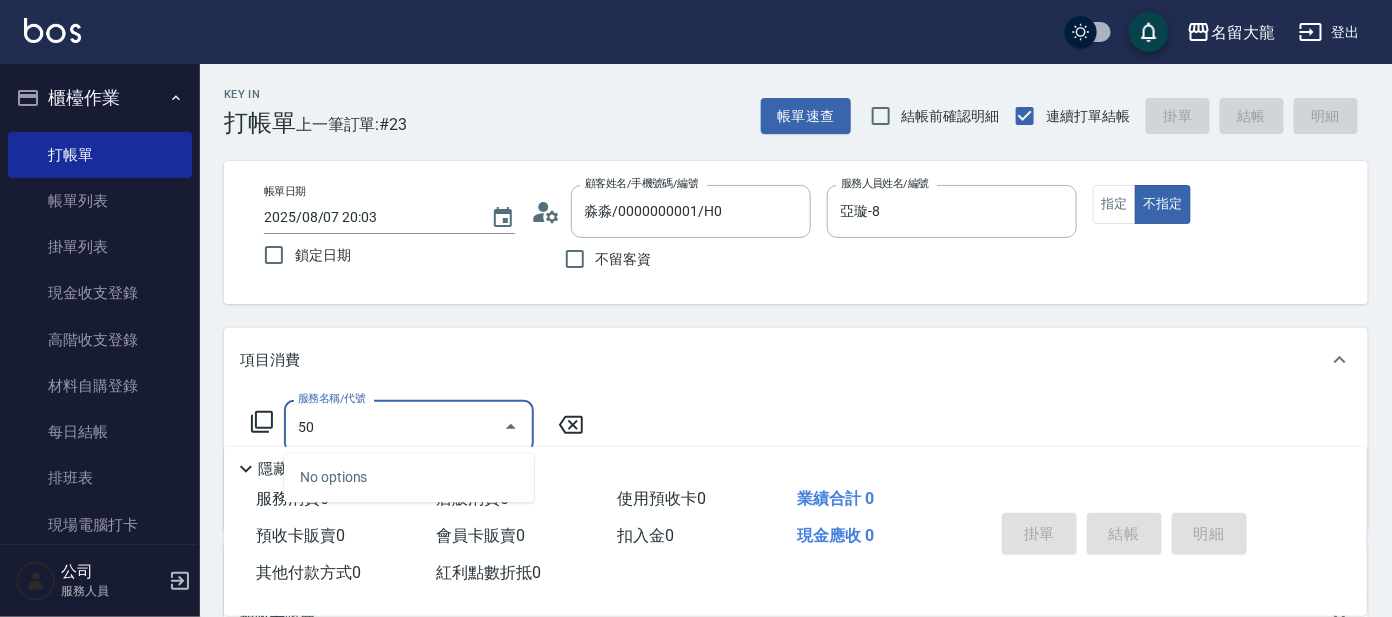 type on "5" 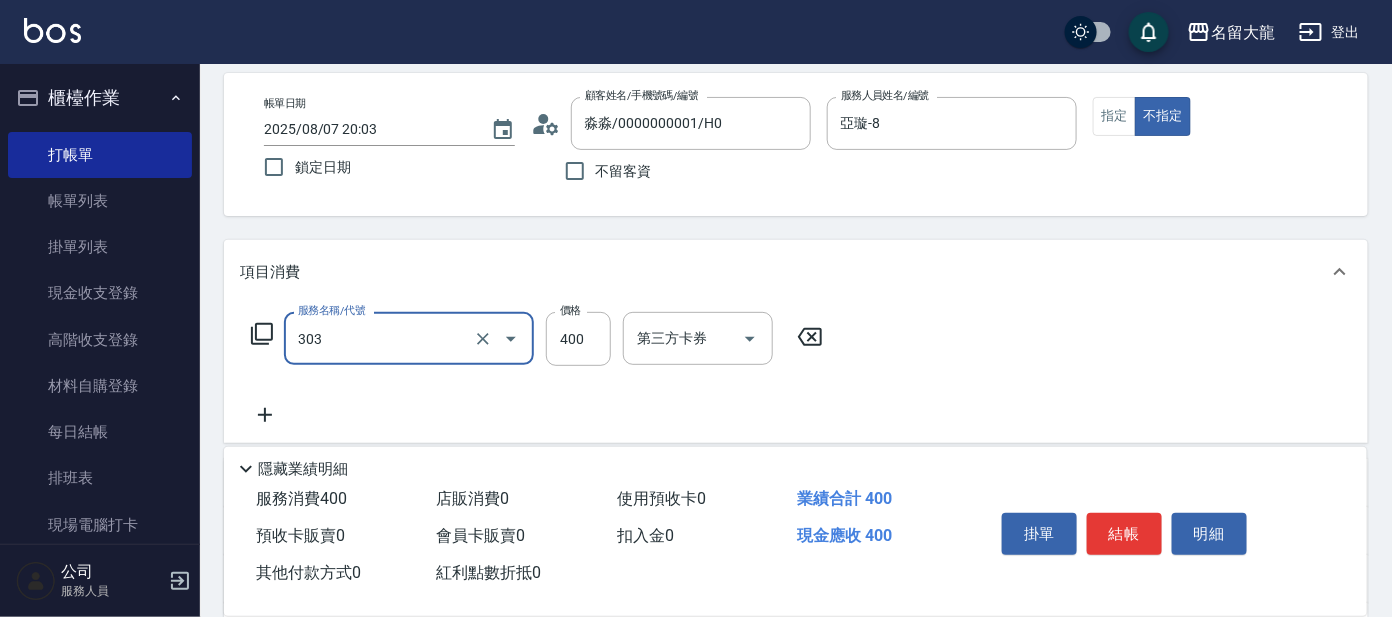scroll, scrollTop: 124, scrollLeft: 0, axis: vertical 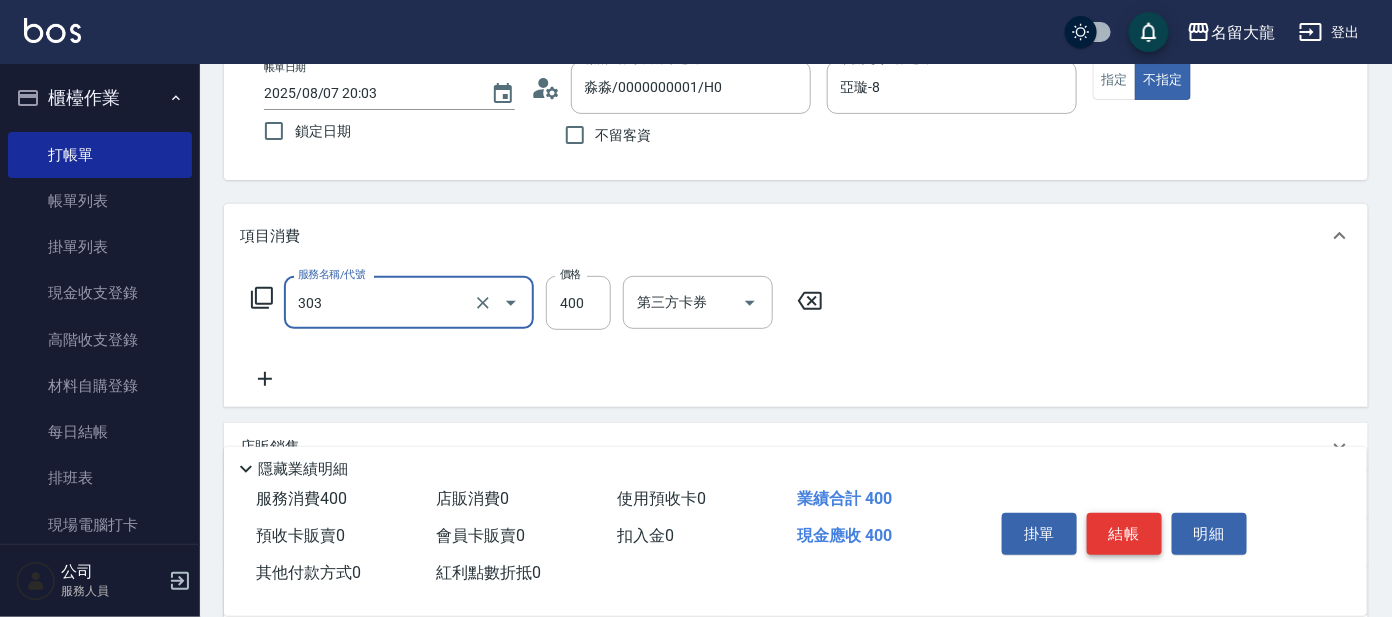 type on "剪髮C級設計師(303)" 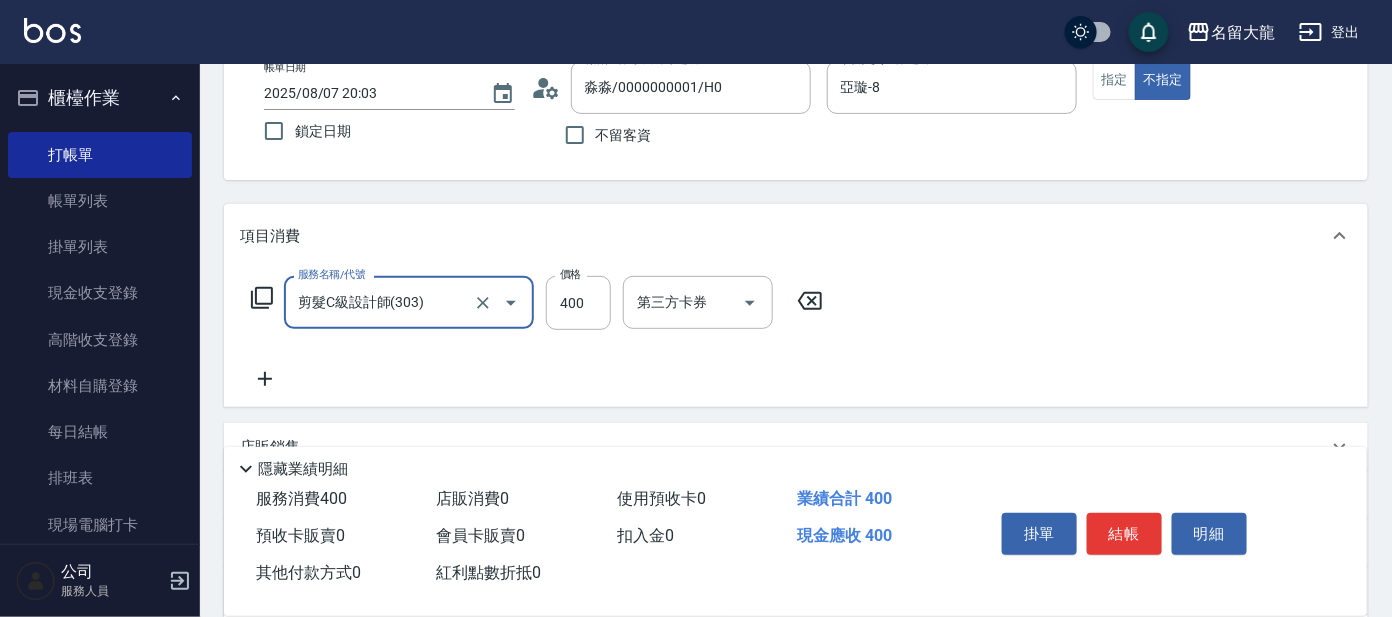 drag, startPoint x: 1107, startPoint y: 534, endPoint x: 1107, endPoint y: 547, distance: 13 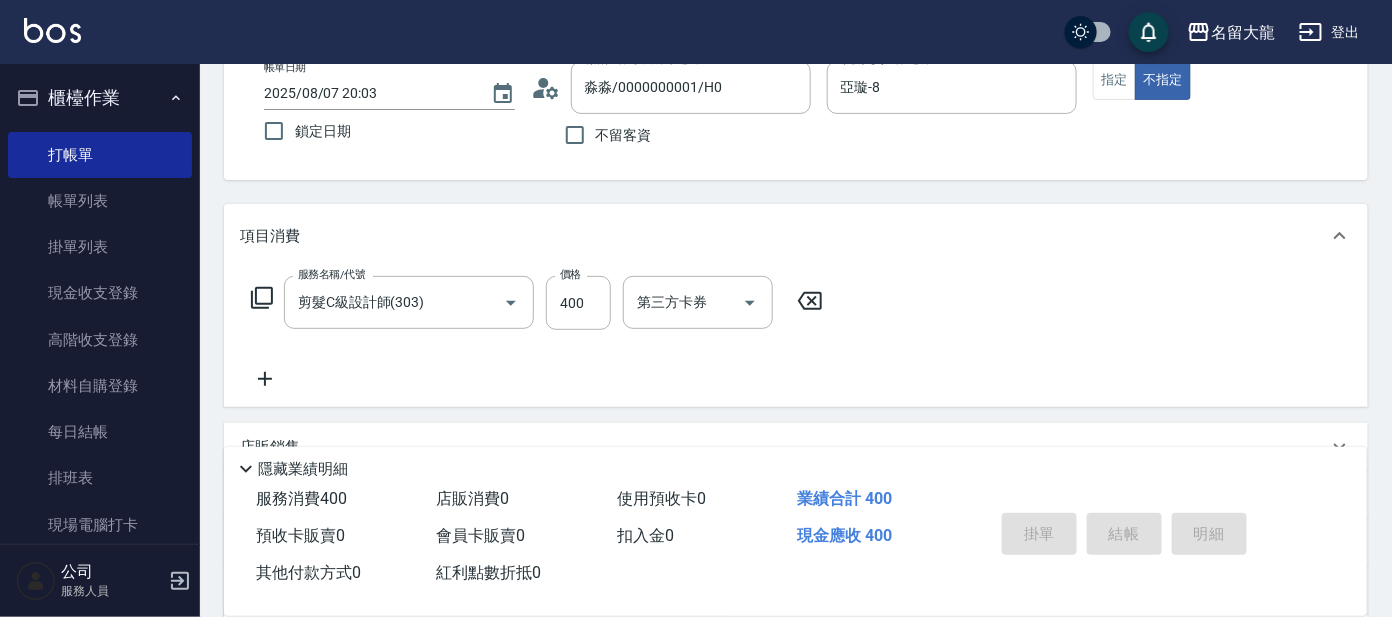 type 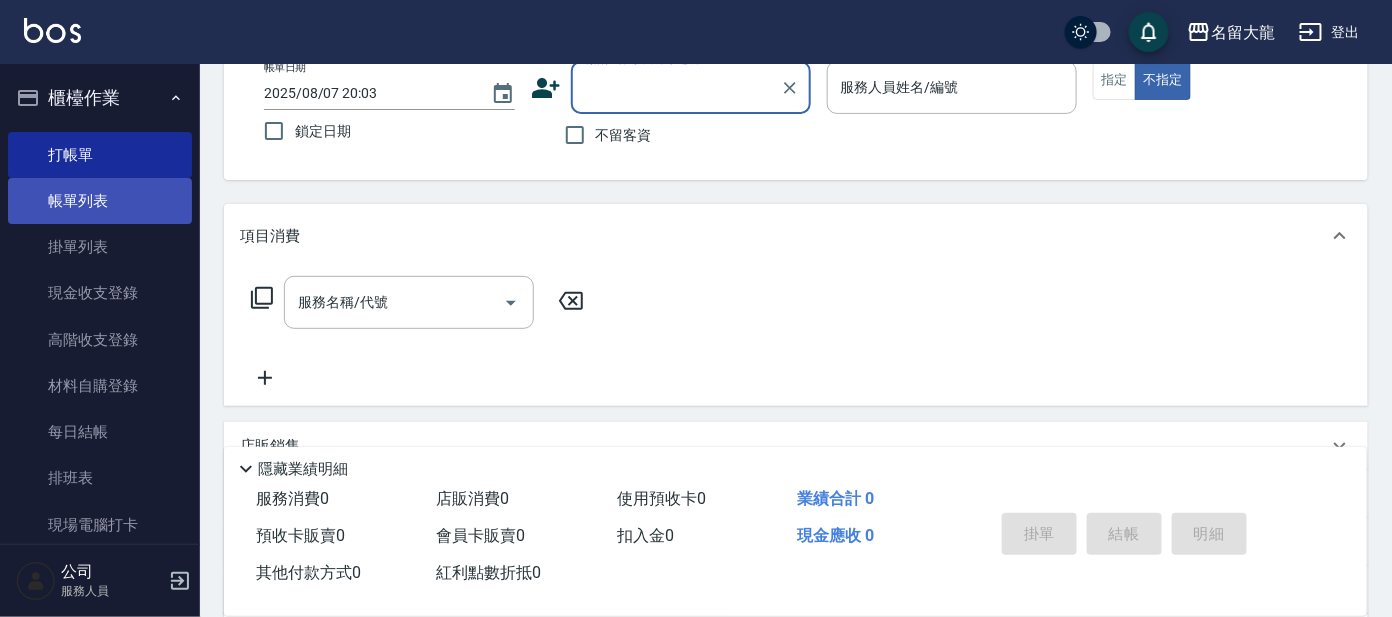 drag, startPoint x: 130, startPoint y: 195, endPoint x: 76, endPoint y: 181, distance: 55.7853 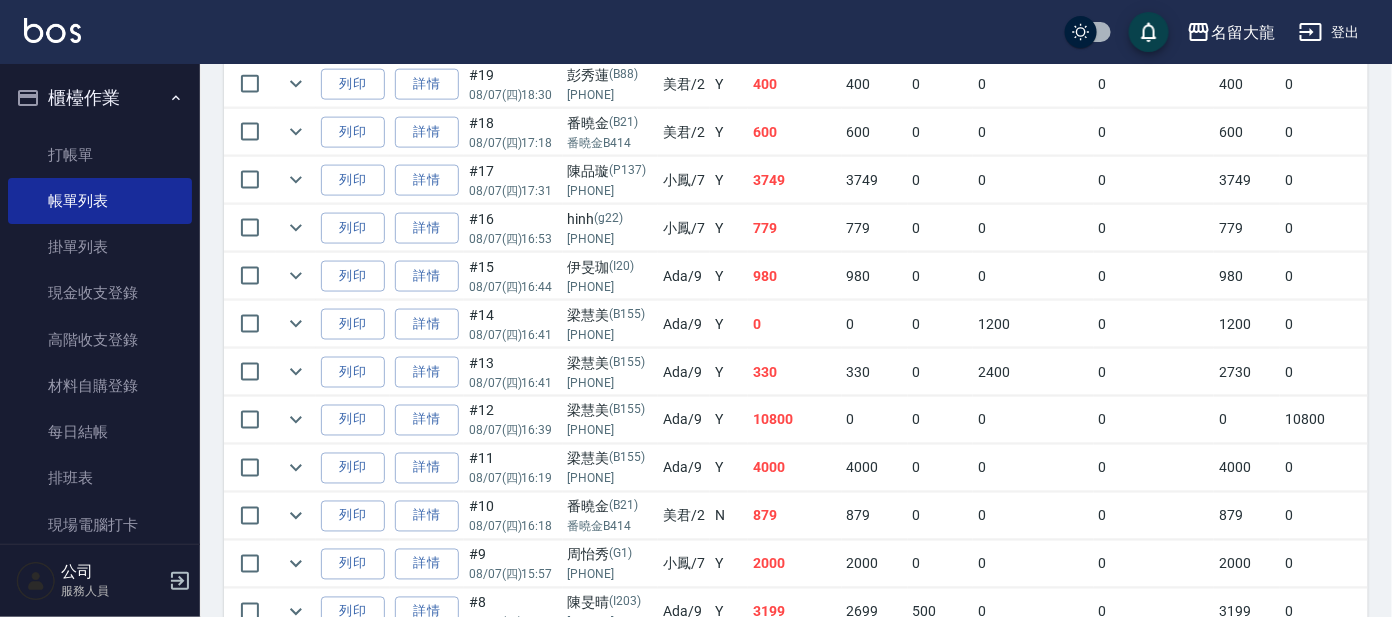 scroll, scrollTop: 874, scrollLeft: 0, axis: vertical 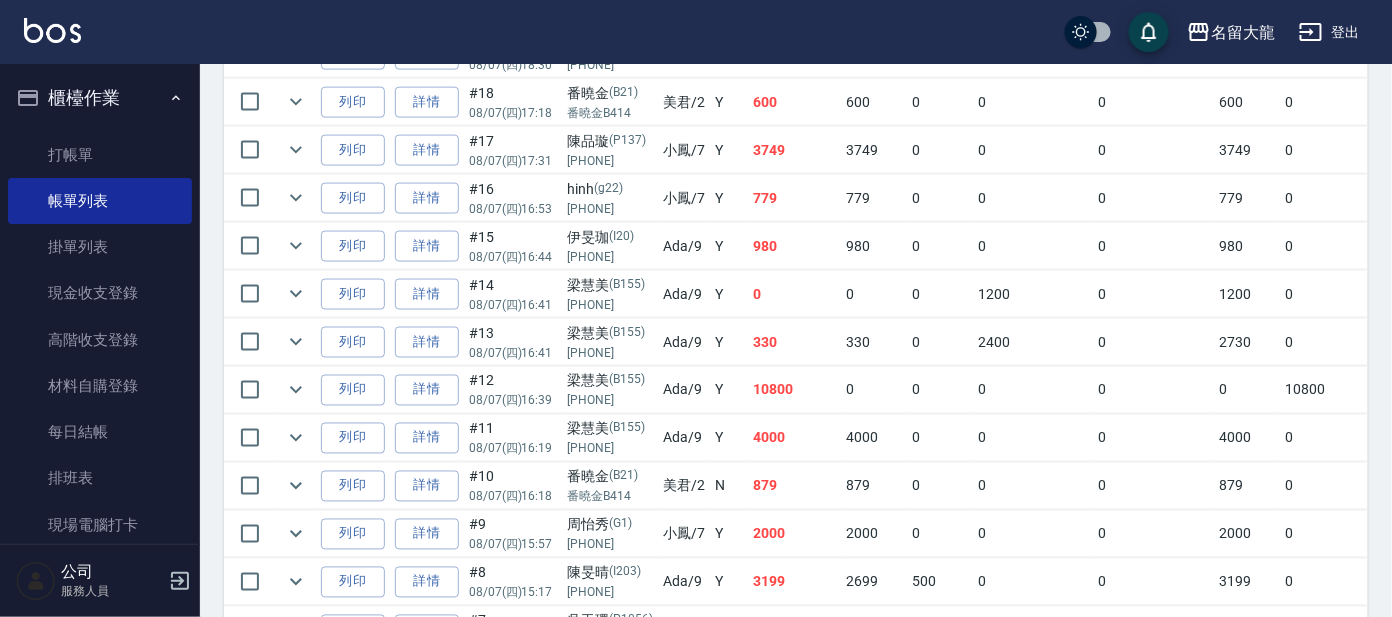click on "#11 08/07 (四) 16:19" at bounding box center (513, 438) 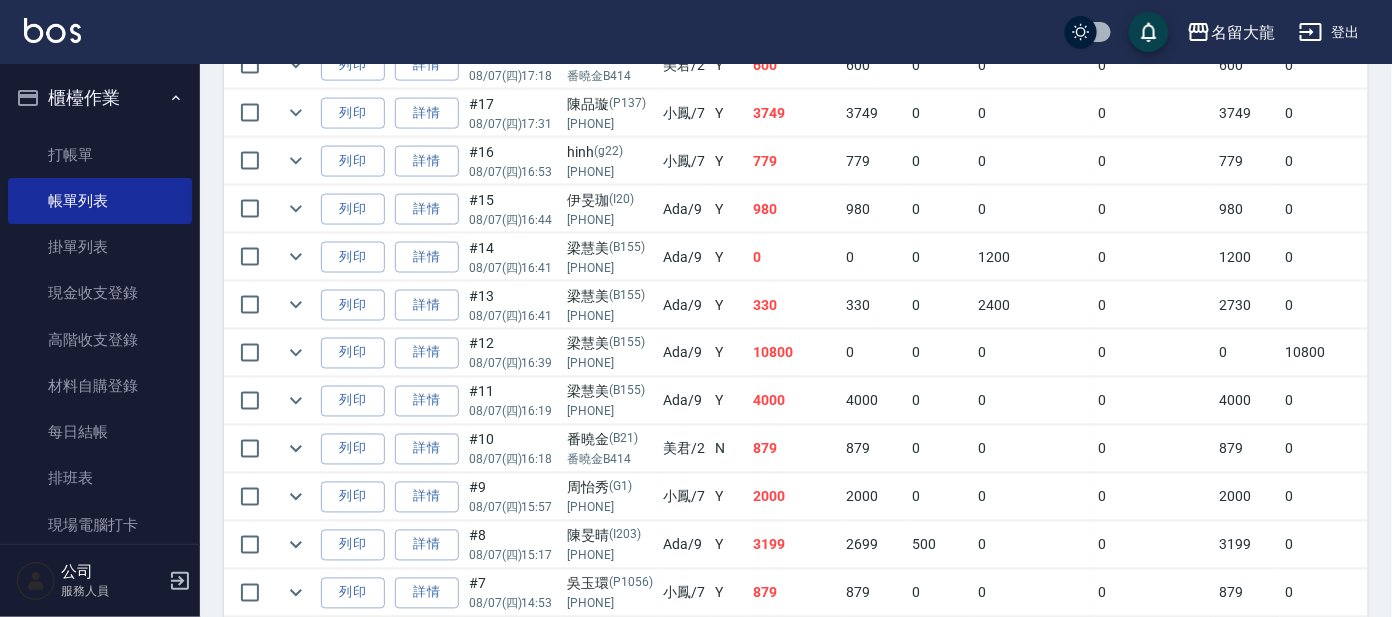 scroll, scrollTop: 874, scrollLeft: 0, axis: vertical 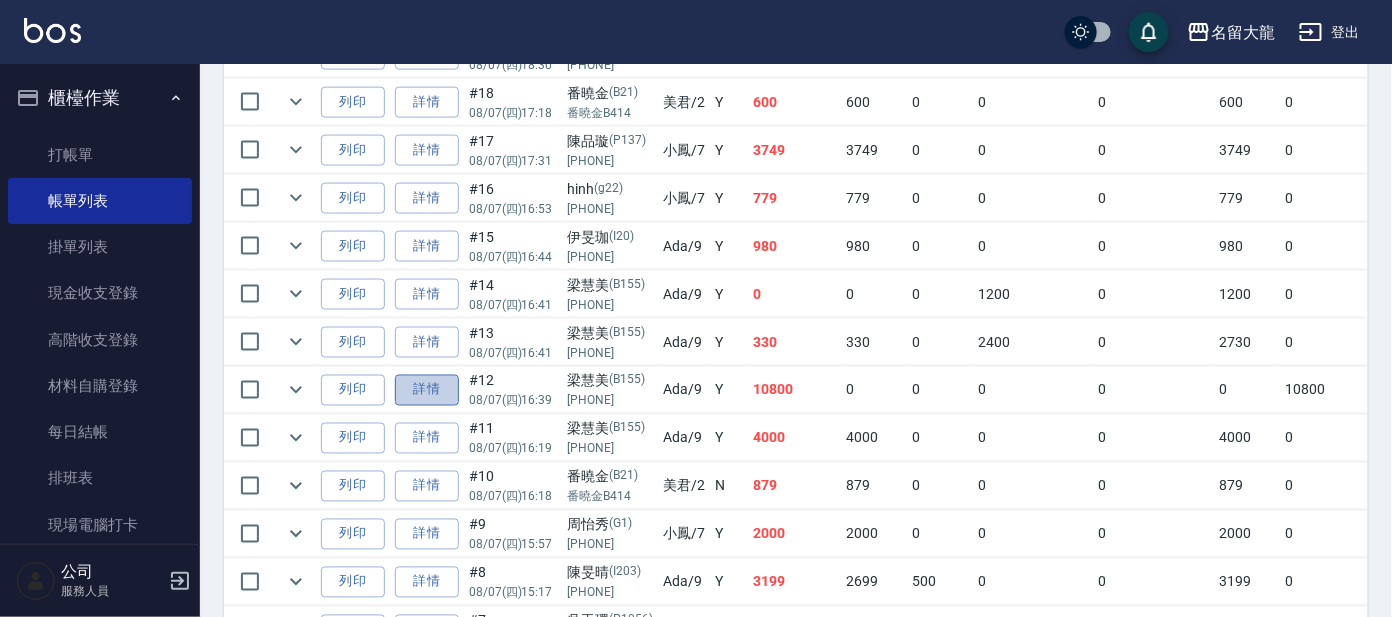 click on "詳情" at bounding box center (427, 390) 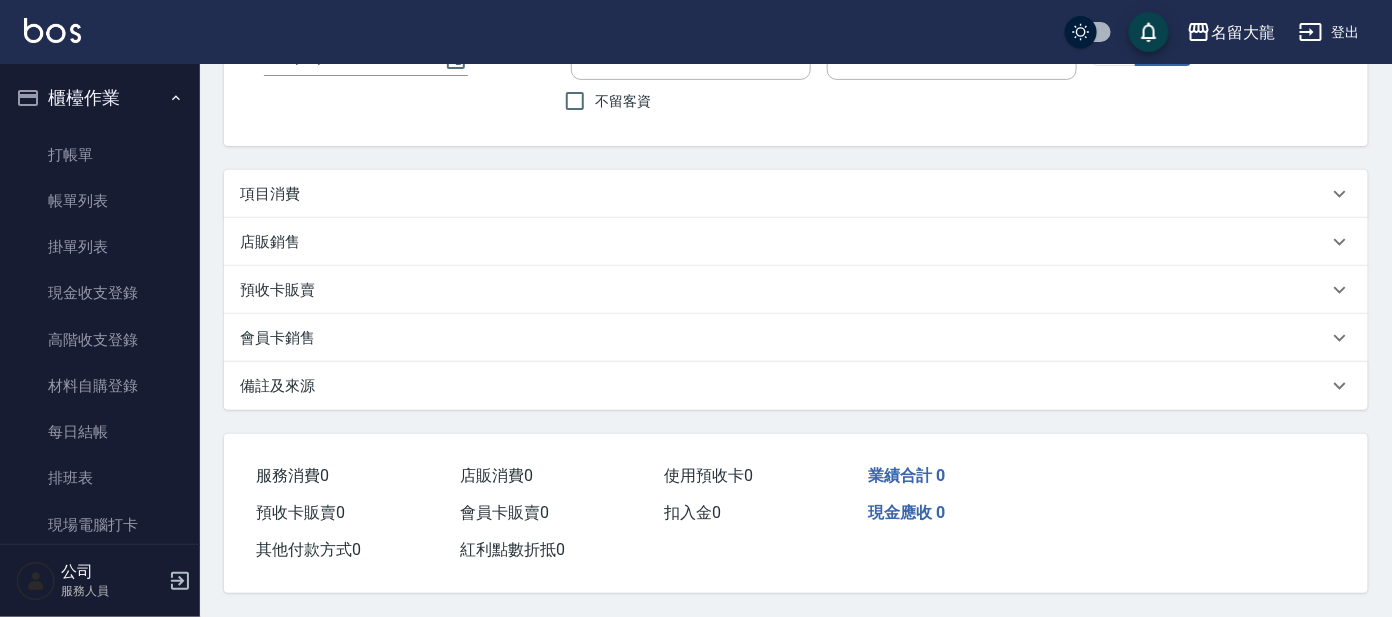 scroll, scrollTop: 0, scrollLeft: 0, axis: both 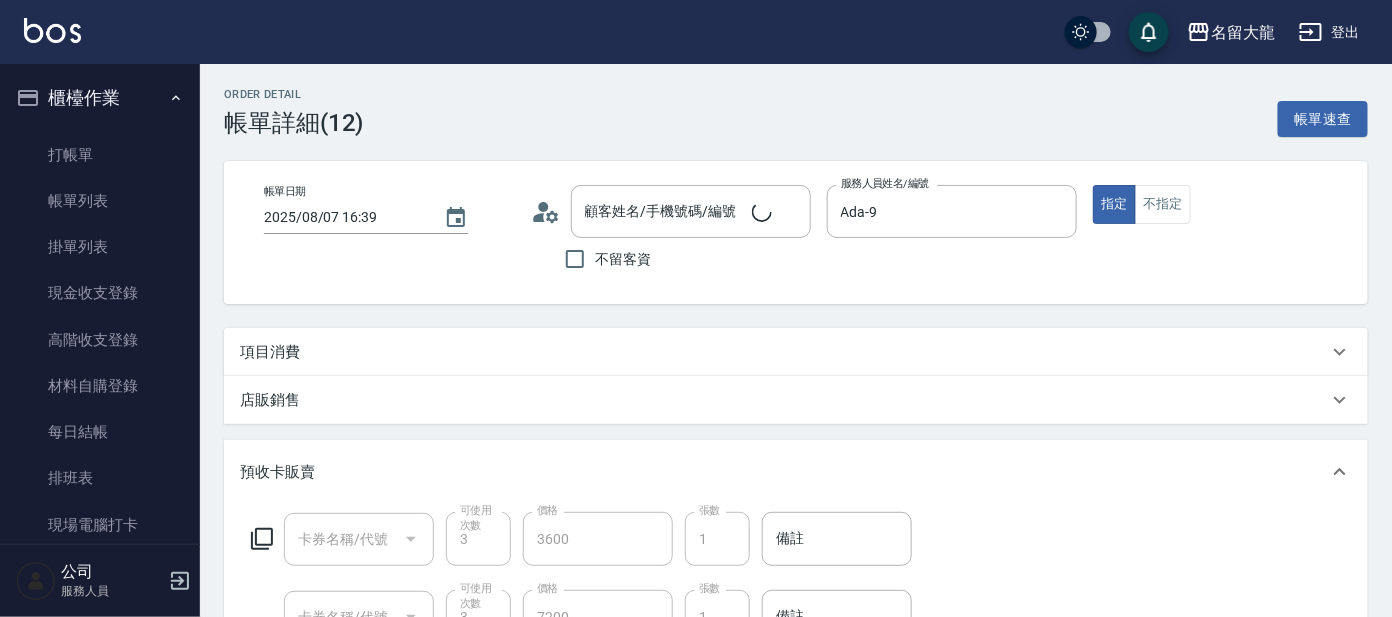 type on "2025/08/07 16:39" 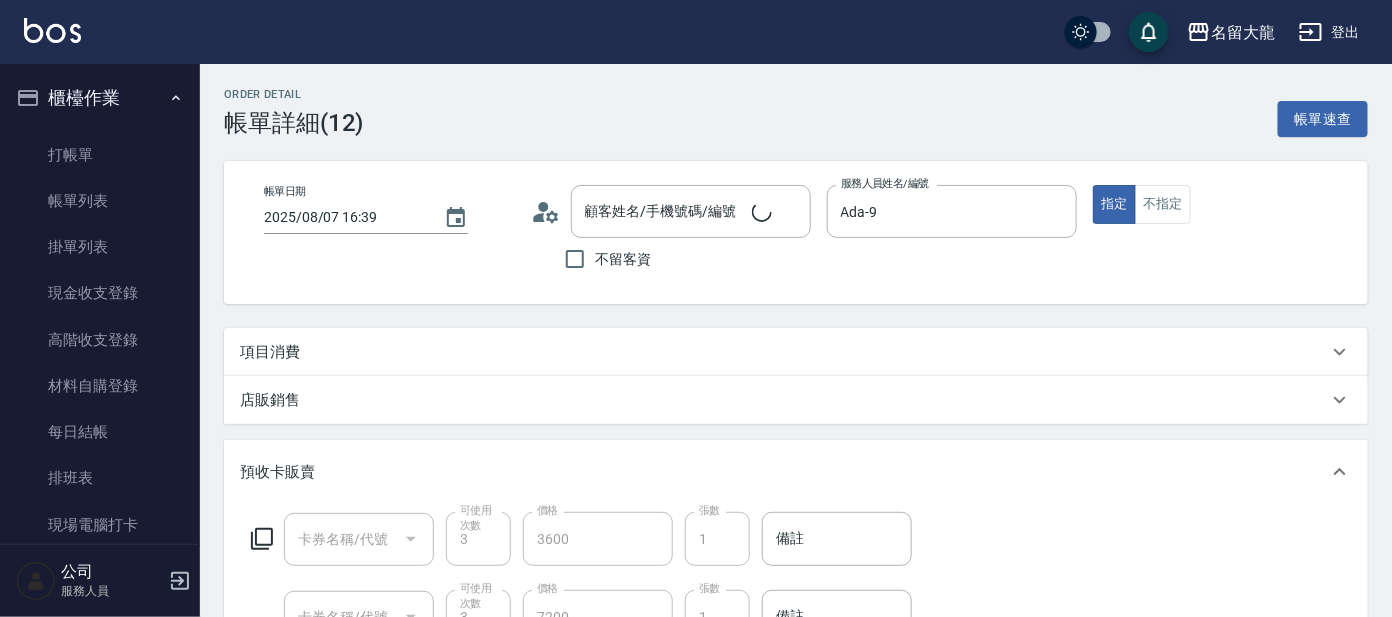 type on "Ada-9" 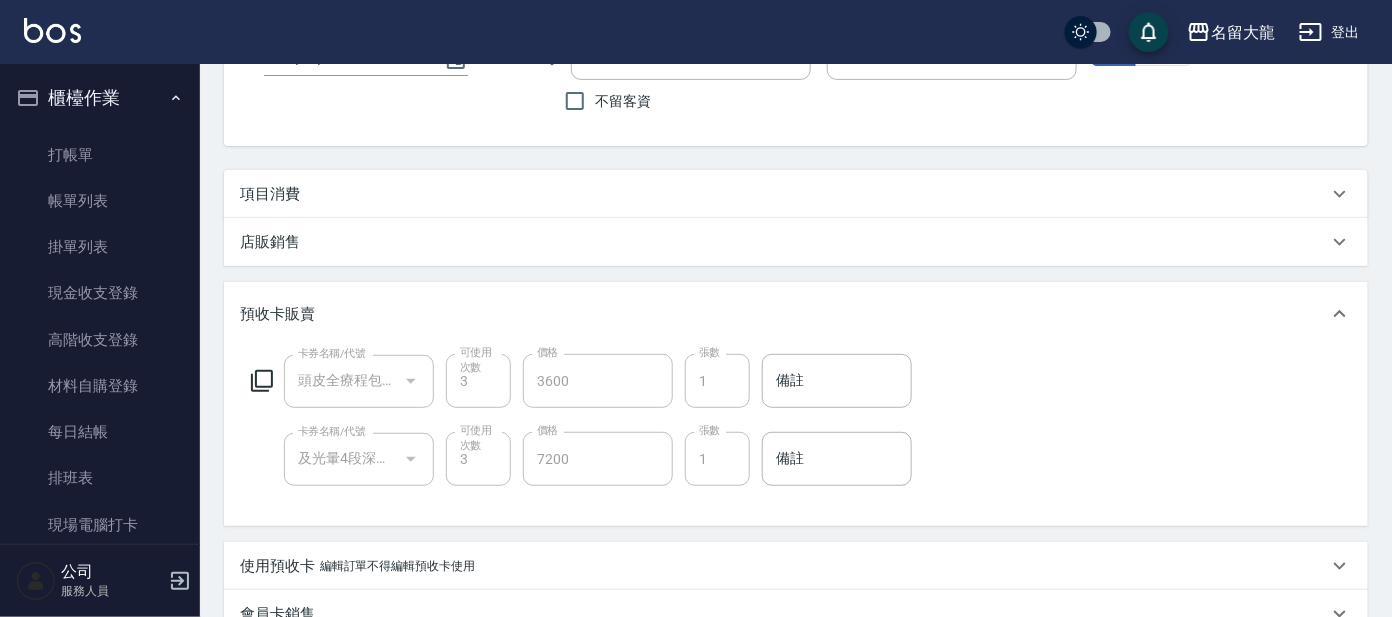 scroll, scrollTop: 249, scrollLeft: 0, axis: vertical 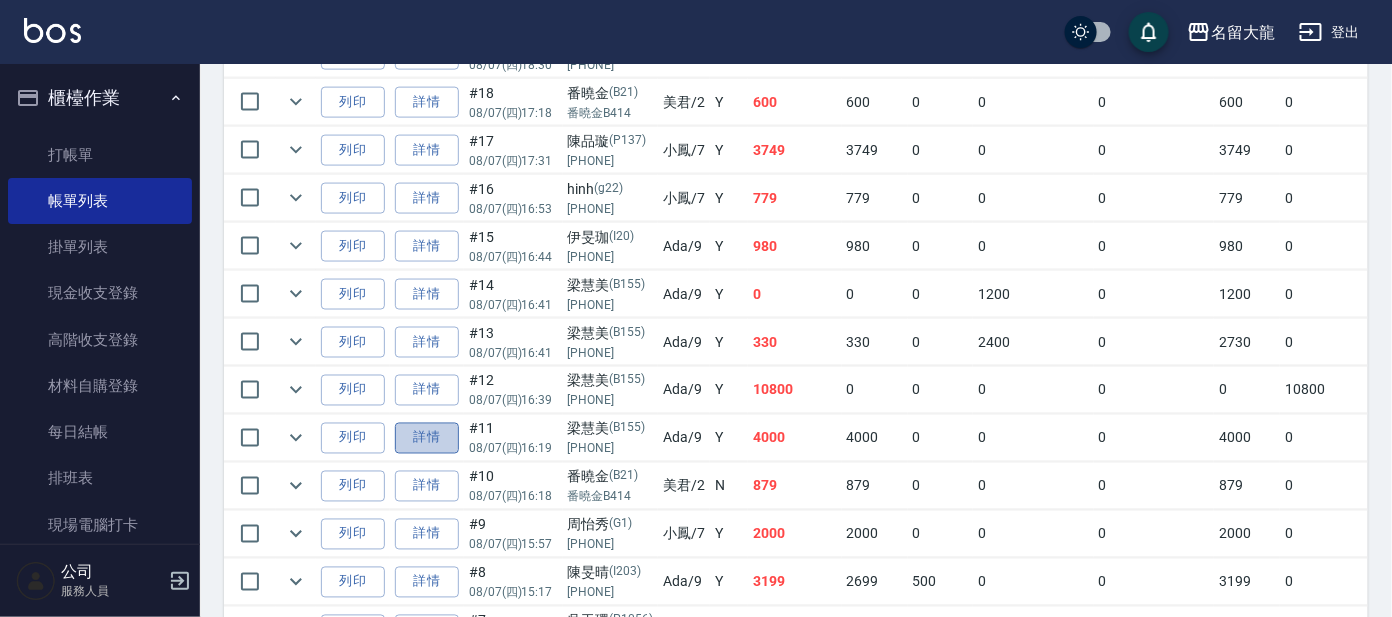 click on "詳情" at bounding box center [427, 438] 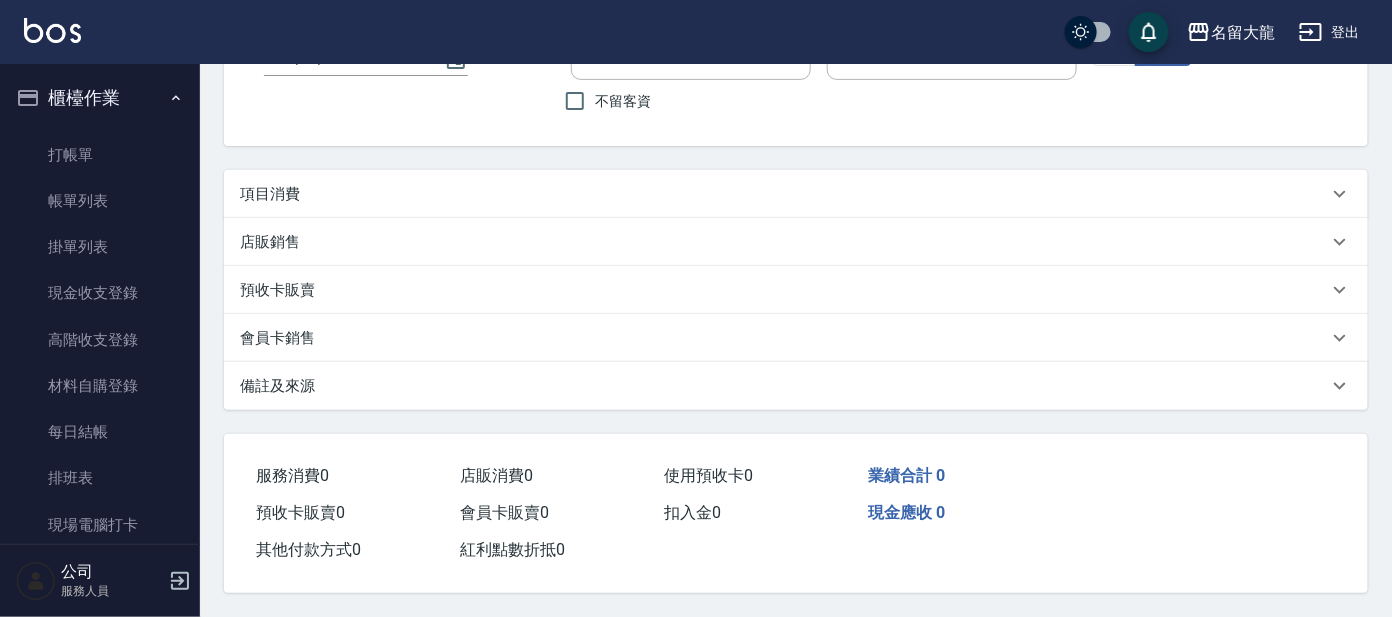 scroll, scrollTop: 0, scrollLeft: 0, axis: both 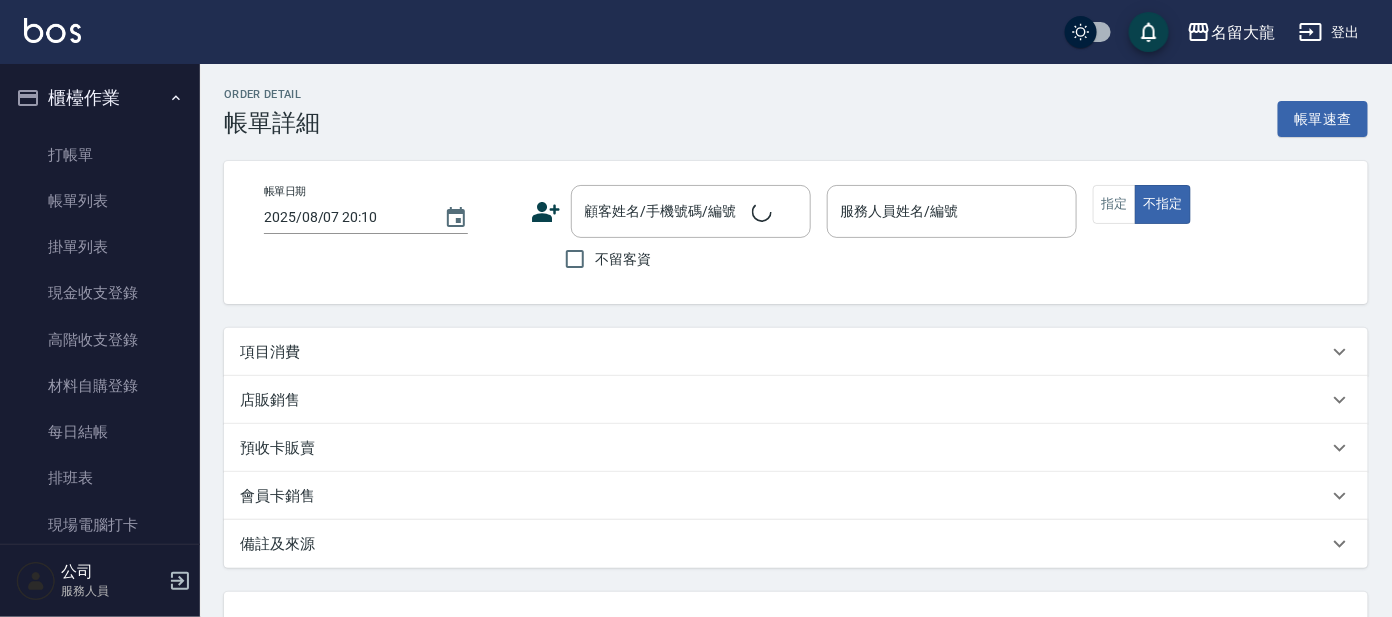 type on "2025/08/07 16:19" 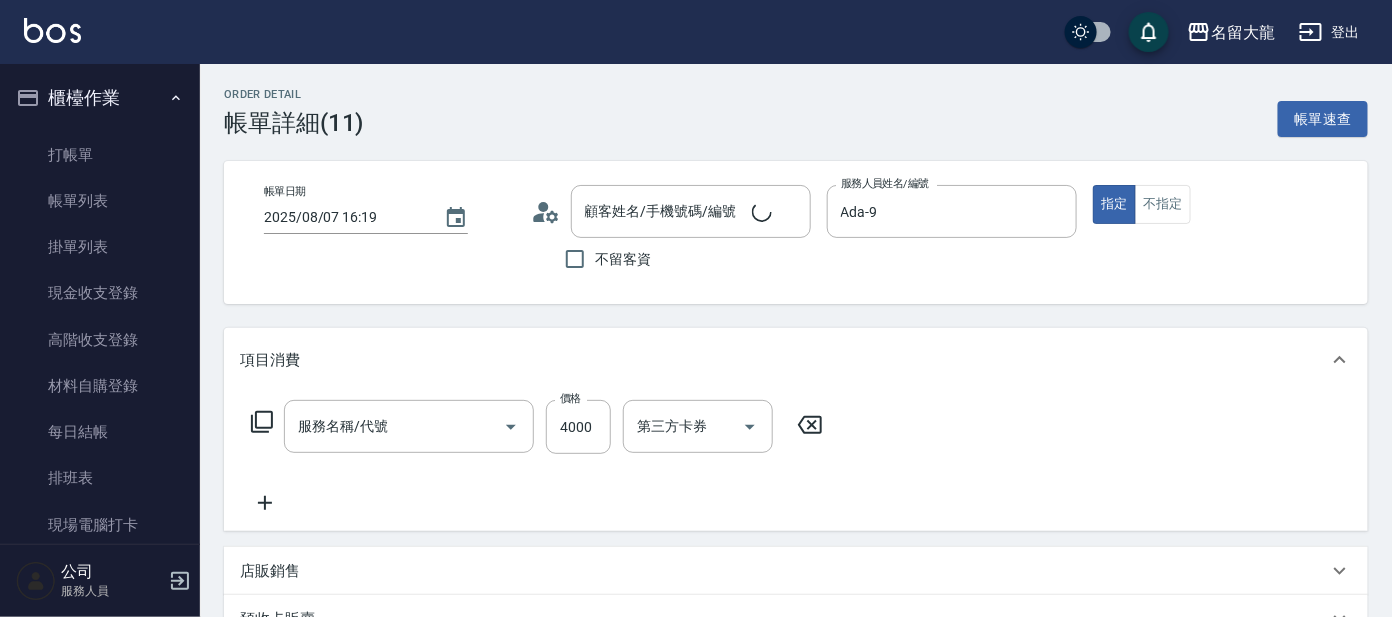 type on "燙髮(206)" 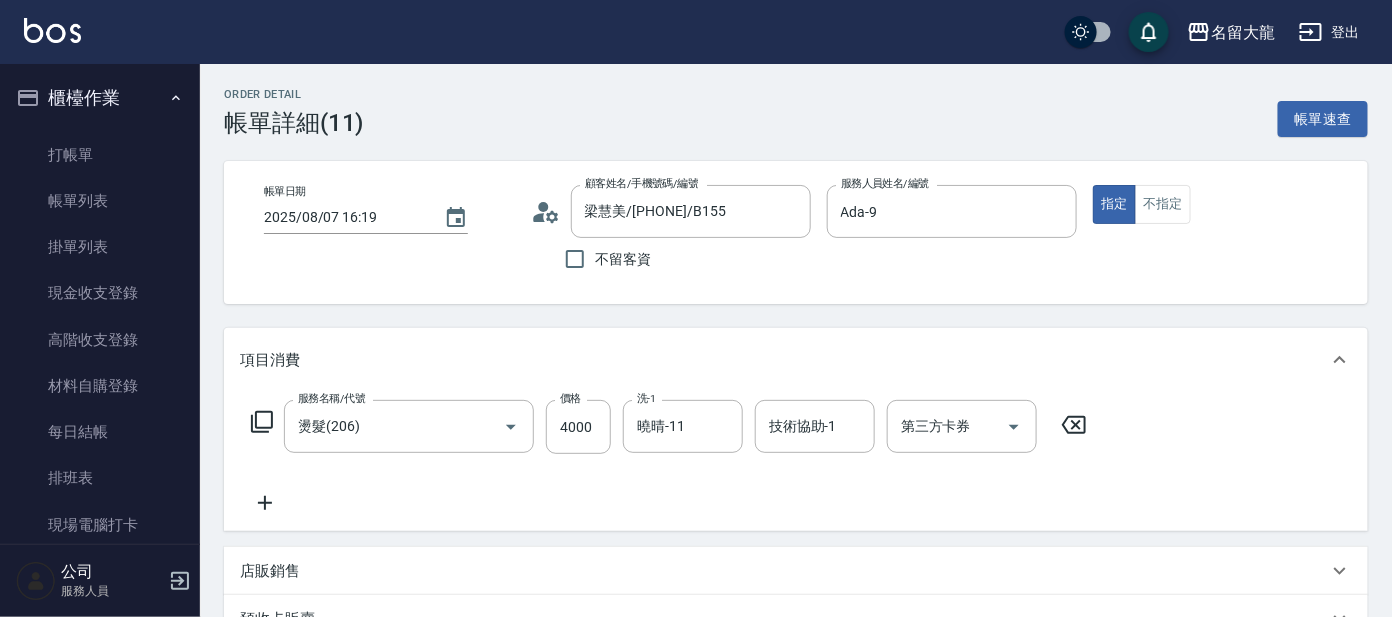 type on "梁慧美/[PHONE]/B155" 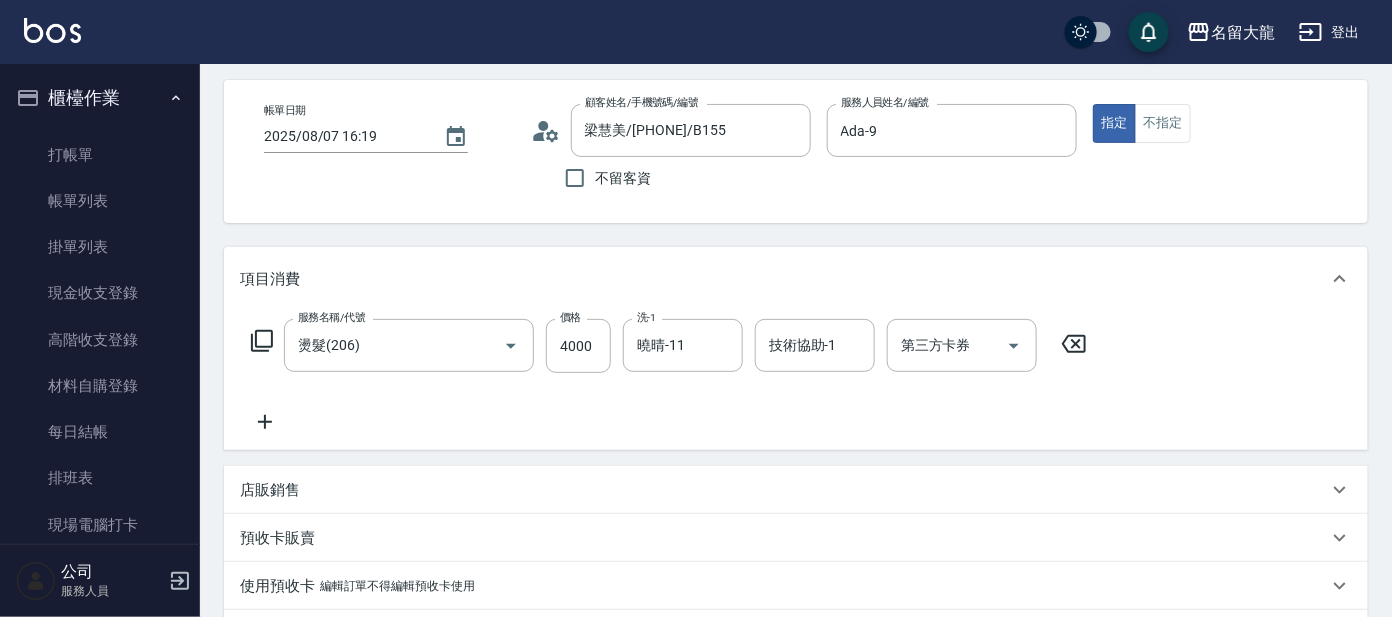 scroll, scrollTop: 124, scrollLeft: 0, axis: vertical 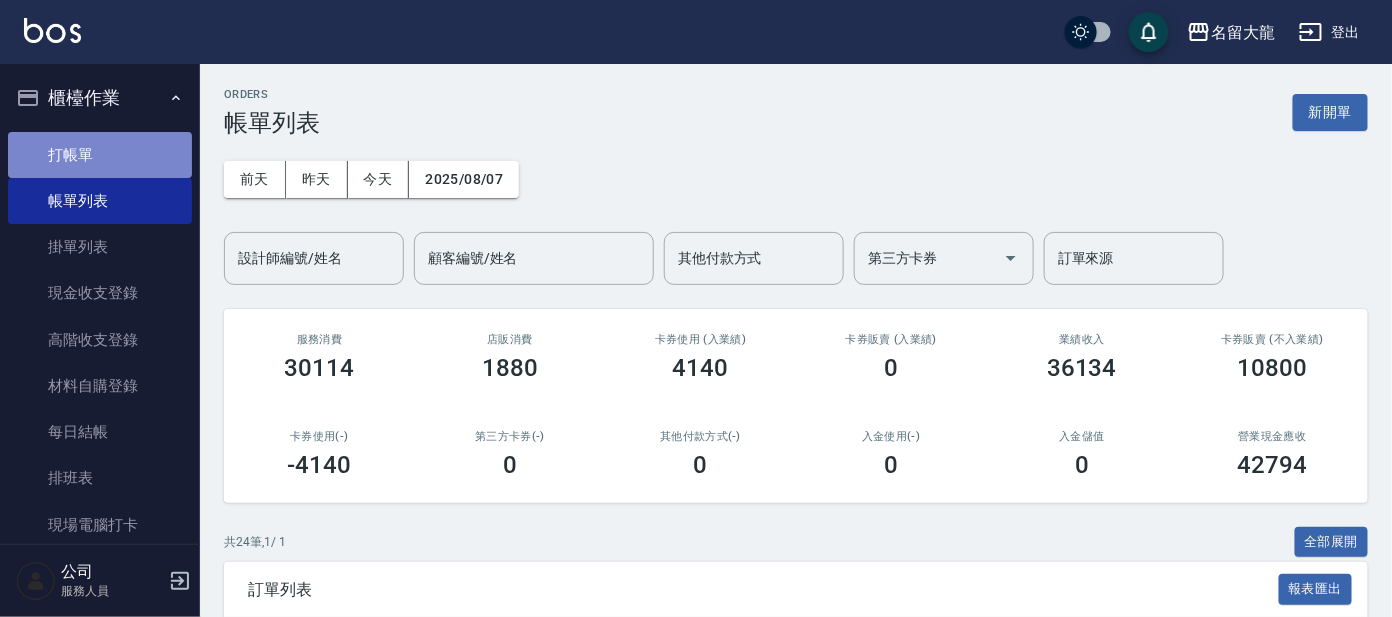 click on "打帳單" at bounding box center [100, 155] 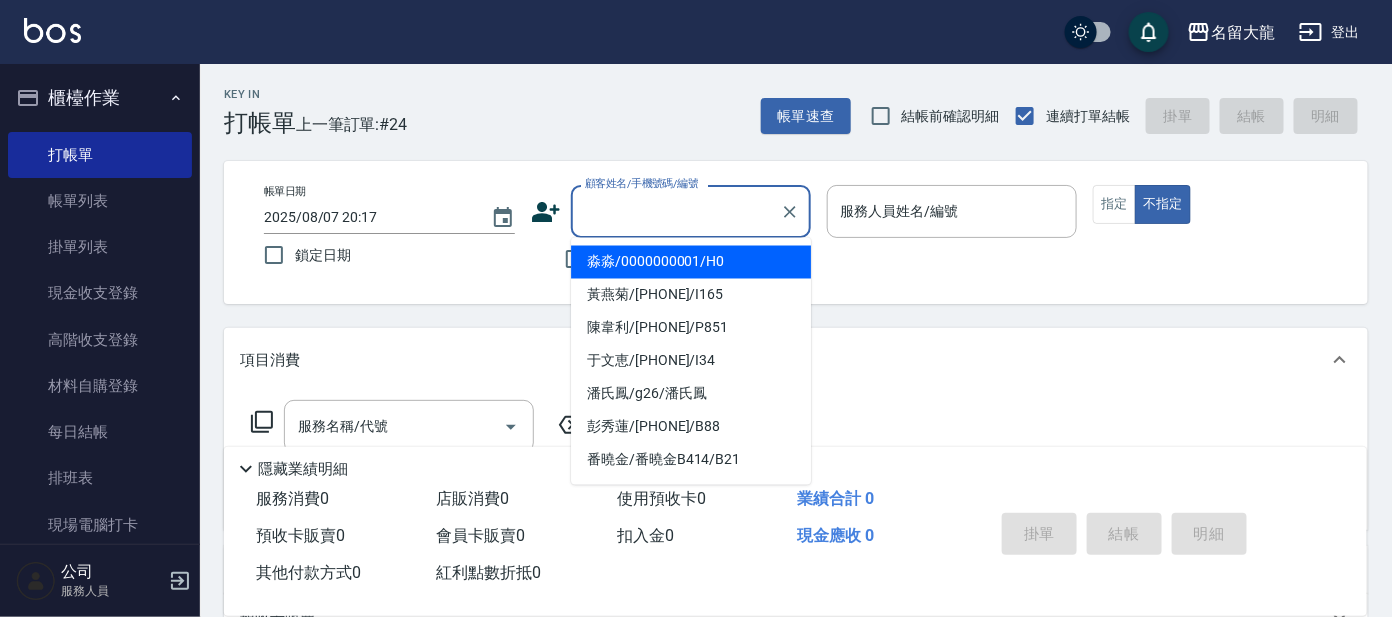 click on "顧客姓名/手機號碼/編號" at bounding box center [676, 211] 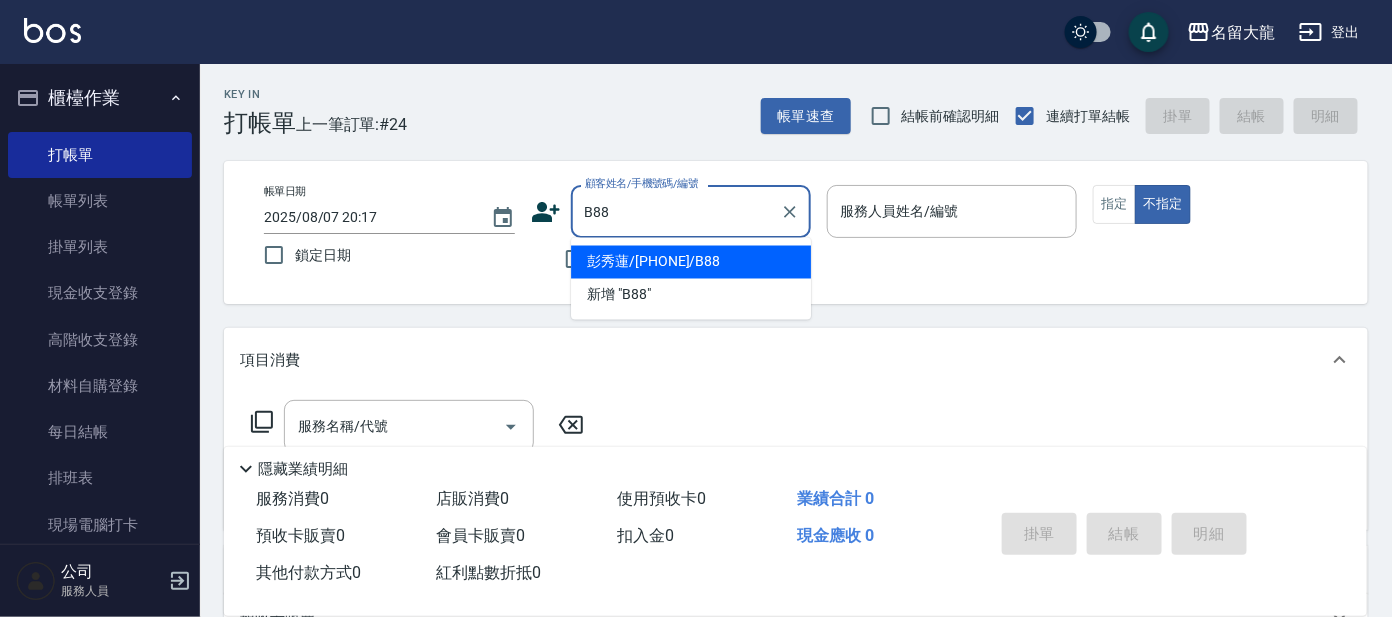 type on "彭秀蓮/[PHONE]/B88" 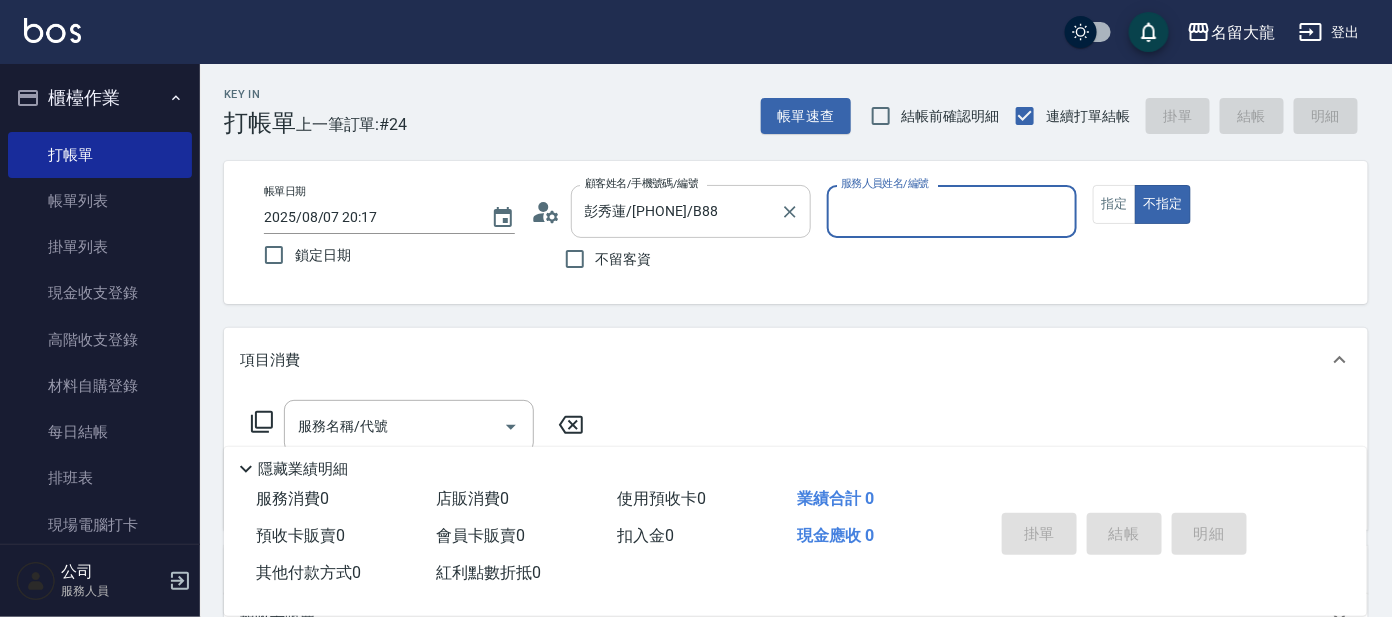 type on "美君-2" 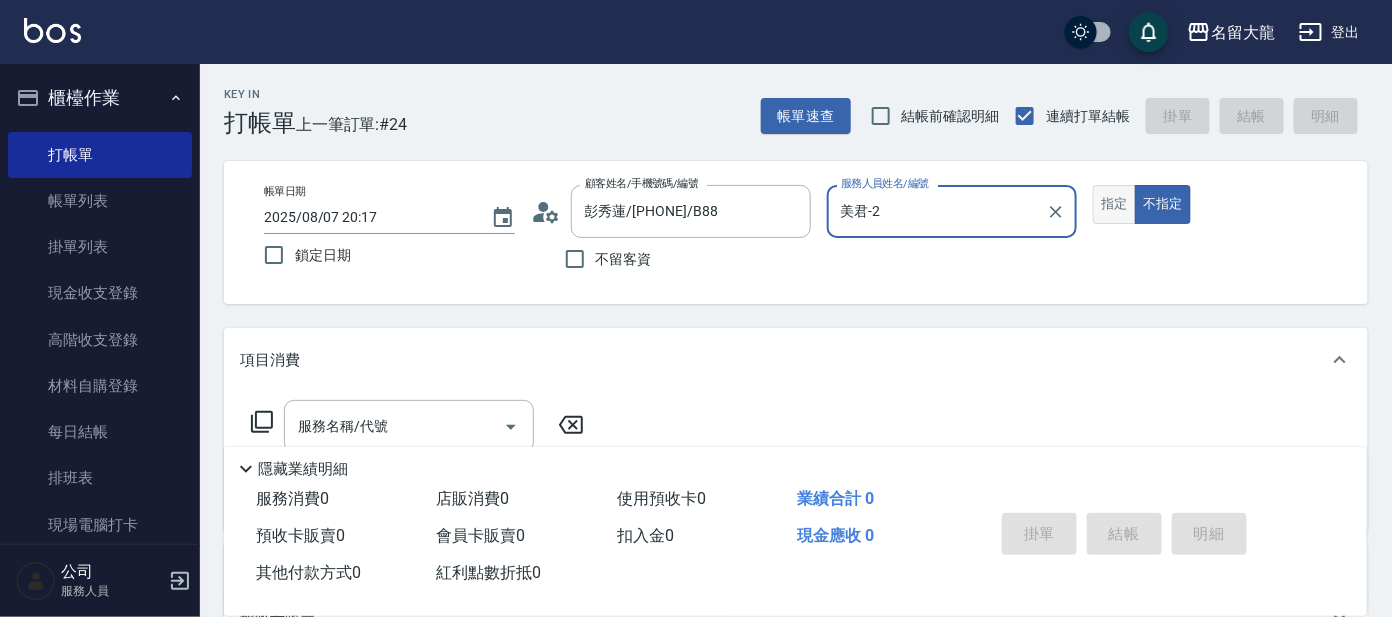 click on "指定" at bounding box center (1114, 204) 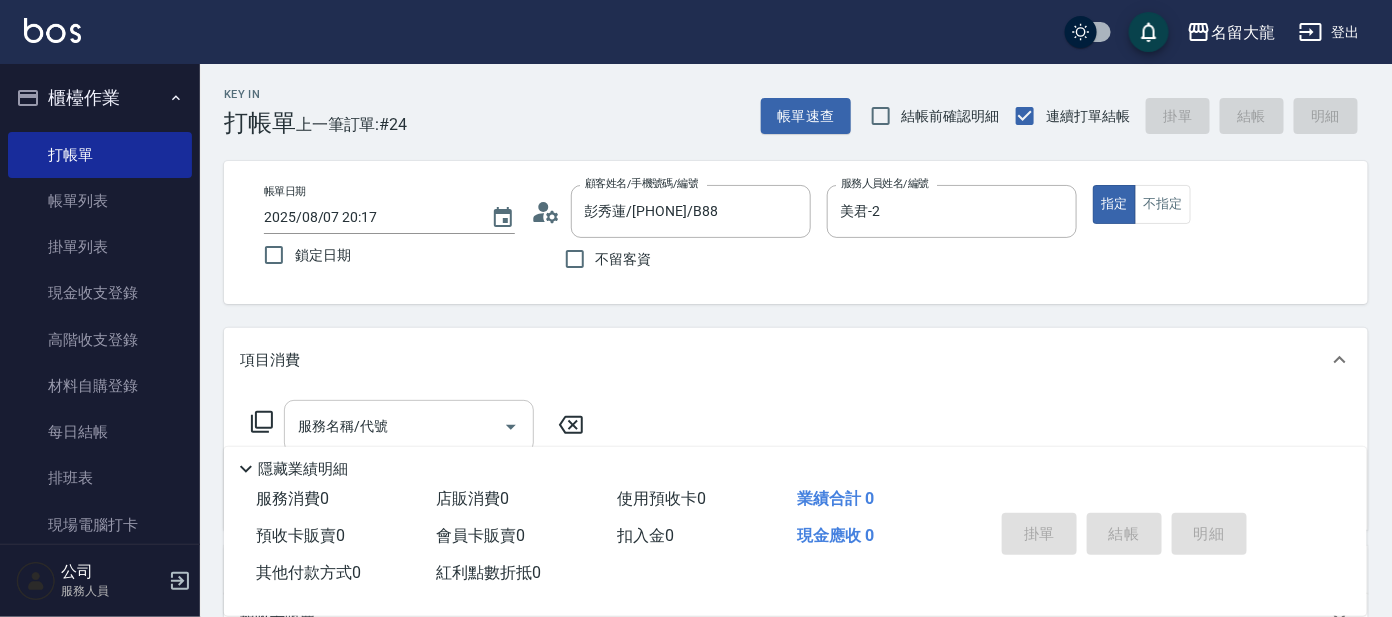 click on "服務名稱/代號" at bounding box center [394, 426] 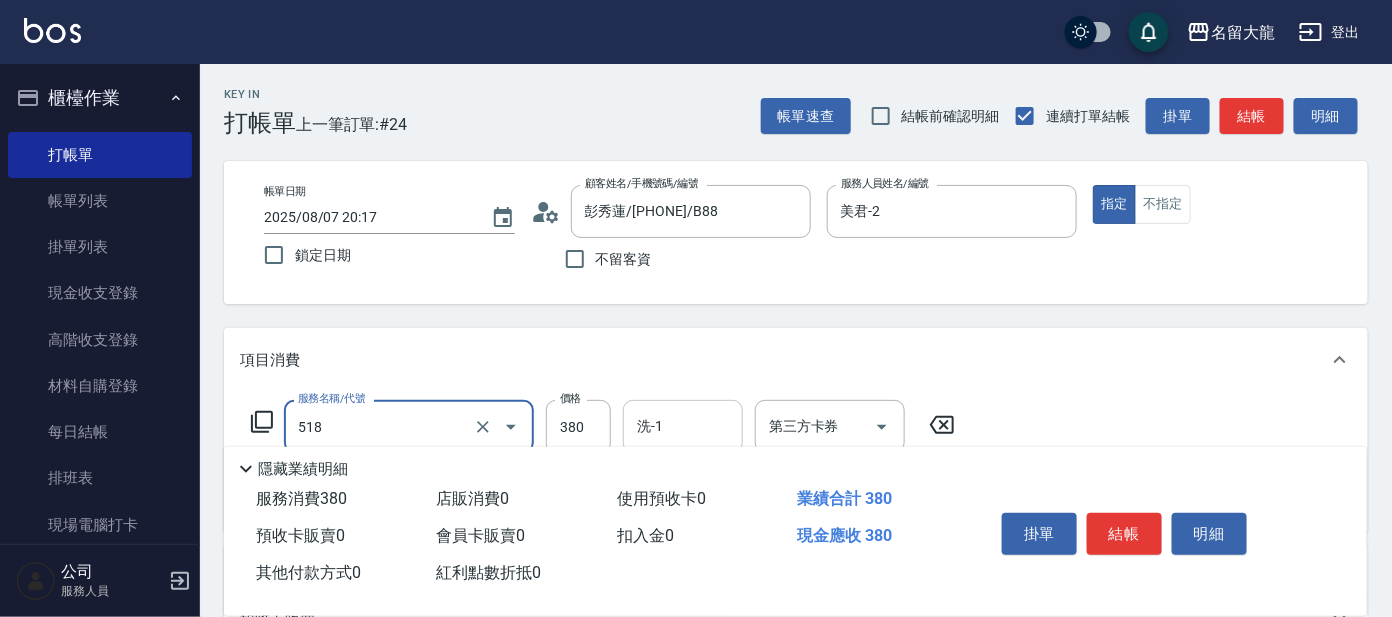type on "舒壓+洗髮+養髮(518)" 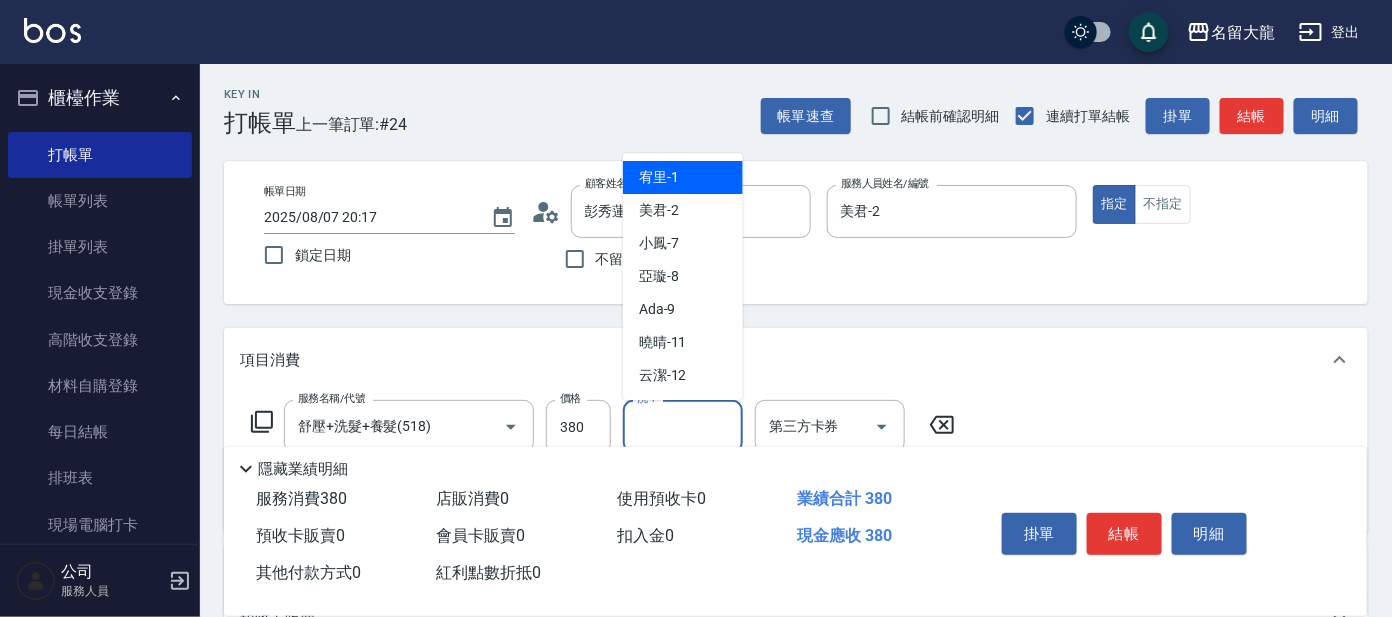 click on "洗-1" at bounding box center [683, 426] 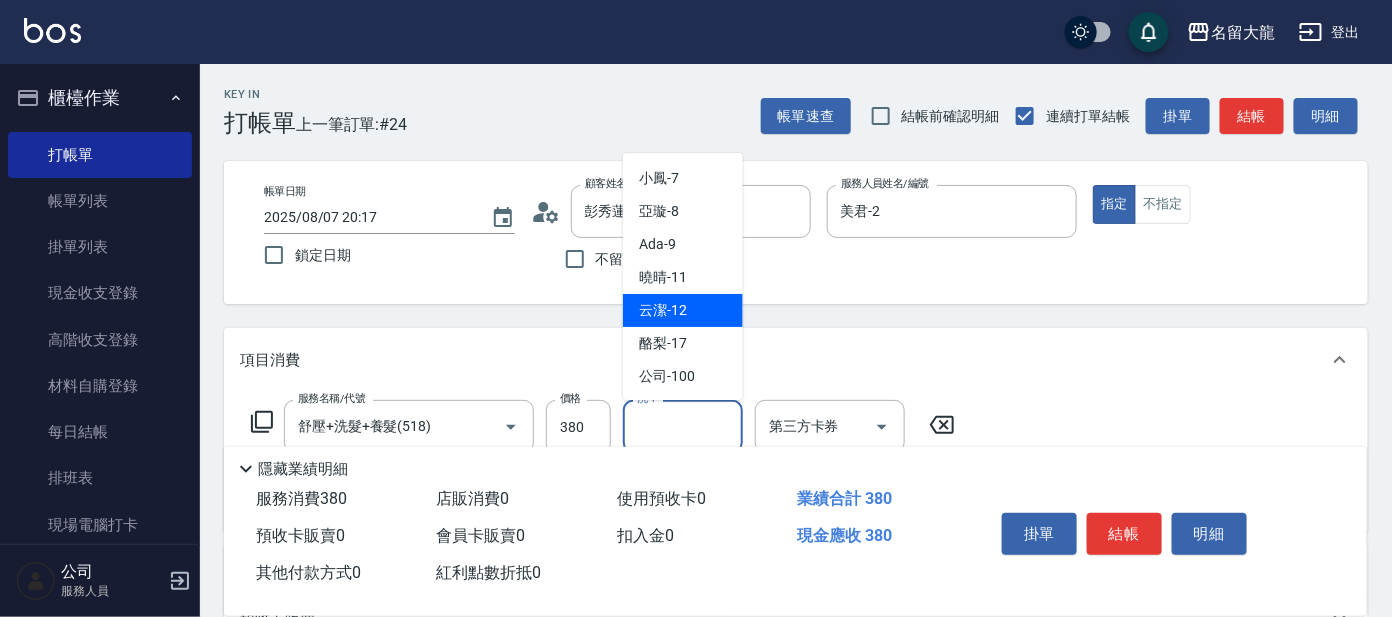 scroll, scrollTop: 99, scrollLeft: 0, axis: vertical 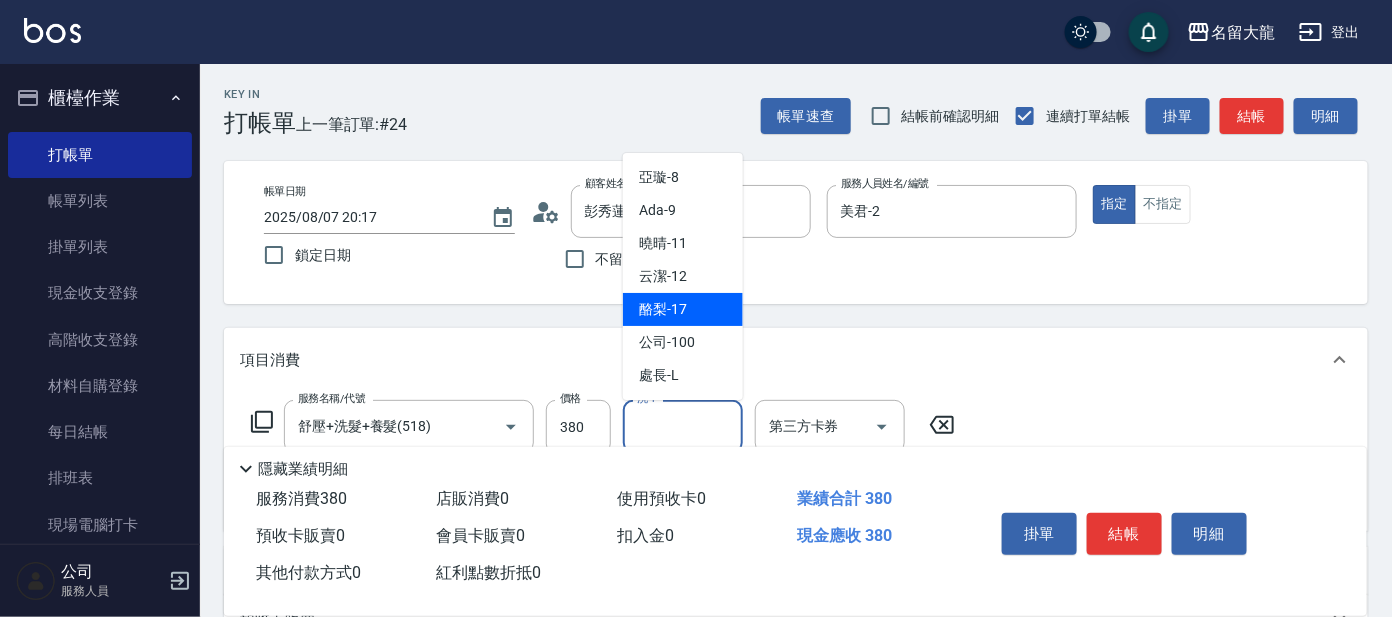 click on "酪梨 -17" at bounding box center [683, 309] 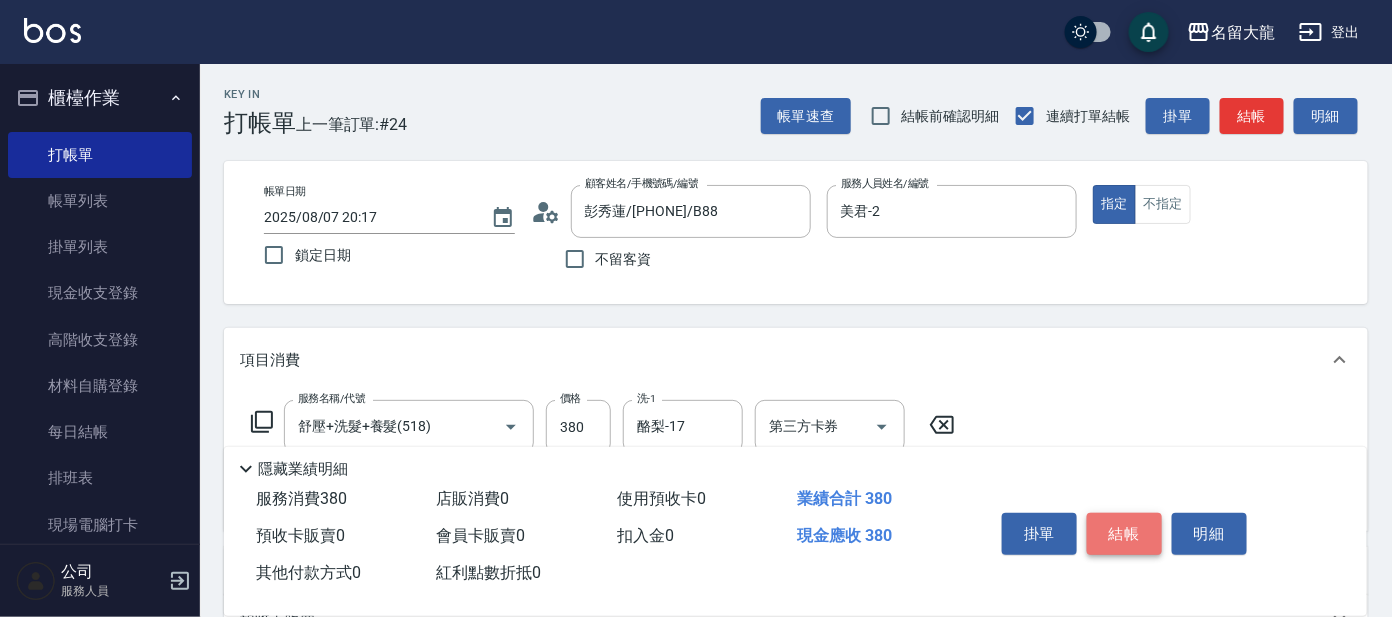 click on "結帳" at bounding box center [1124, 534] 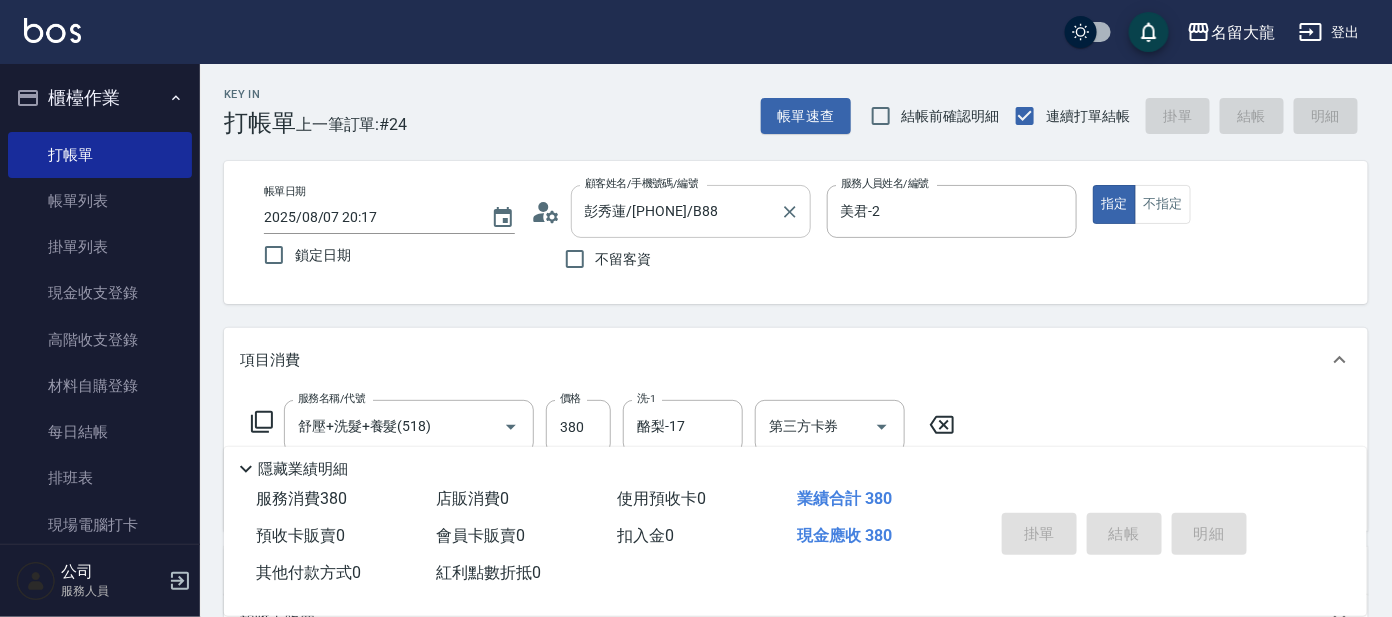 type 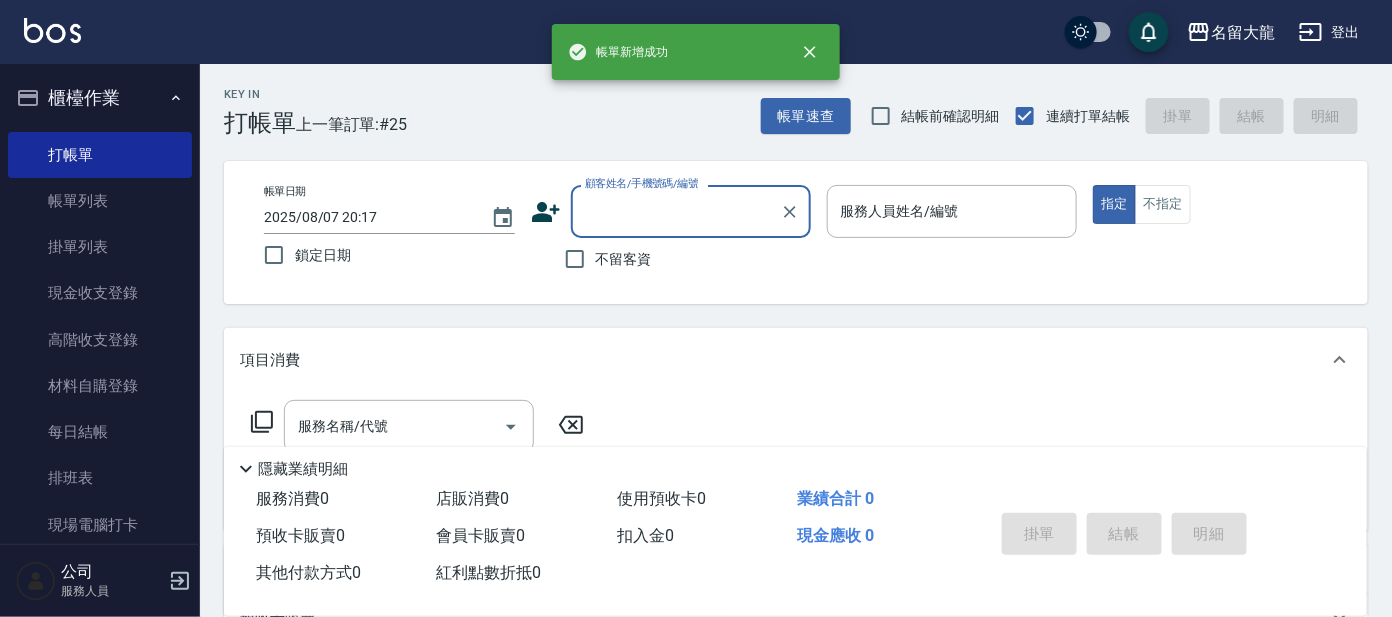 click on "顧客姓名/手機號碼/編號" at bounding box center [676, 211] 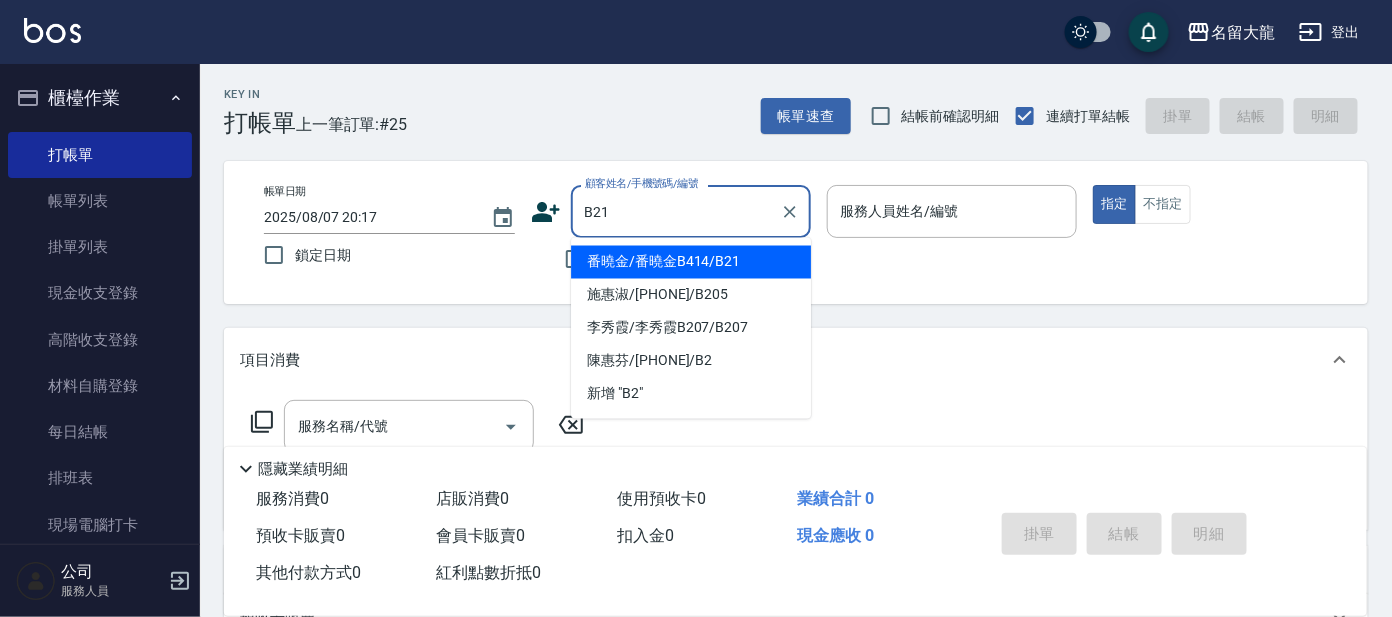 type on "番曉金/番曉金B414/B21" 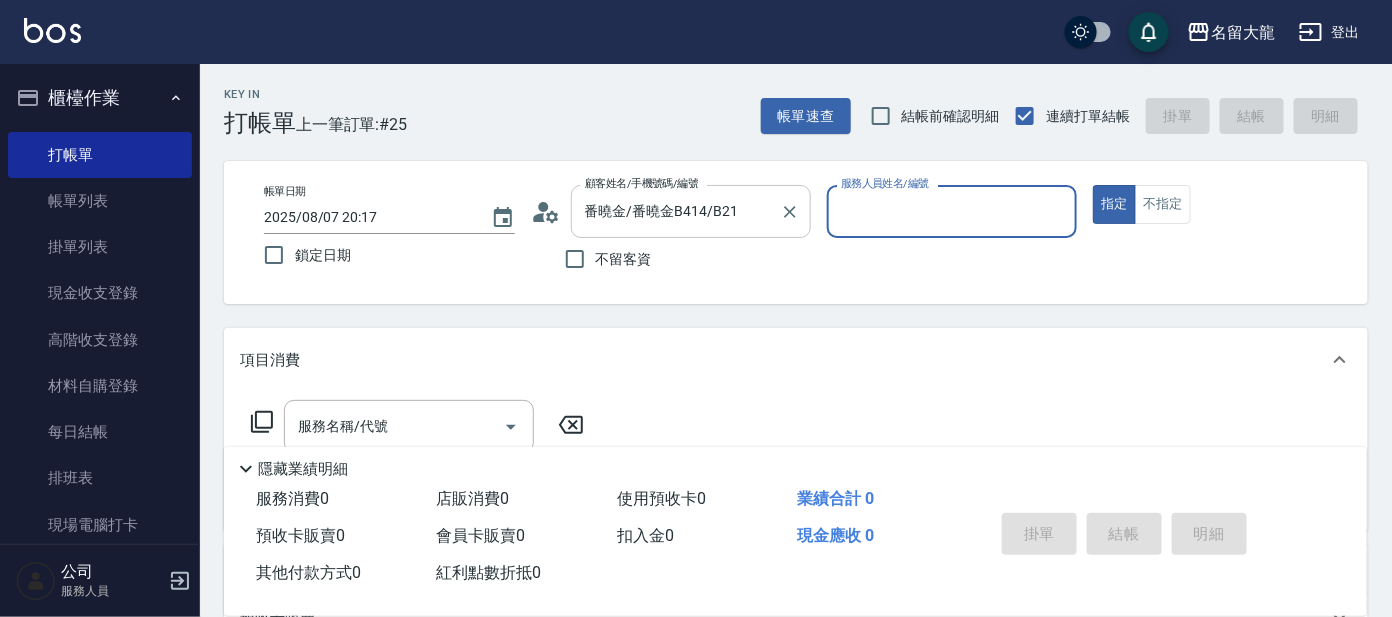 type on "美君-2" 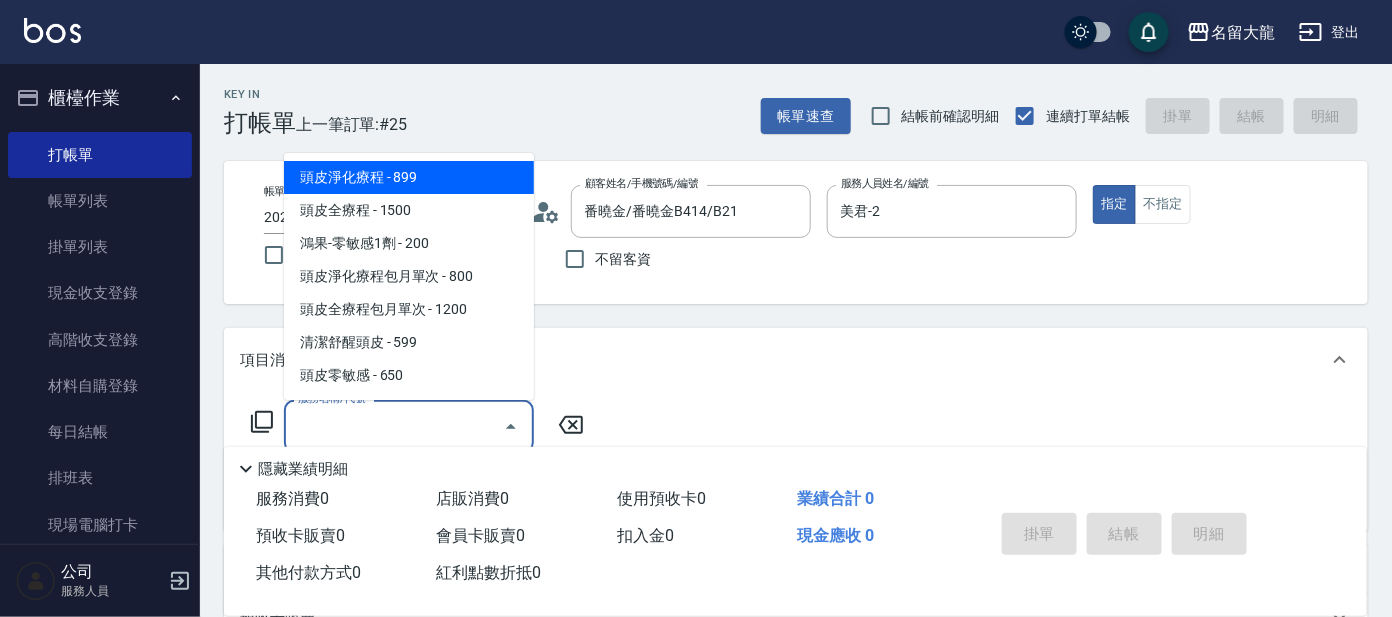 click on "服務名稱/代號" at bounding box center (394, 426) 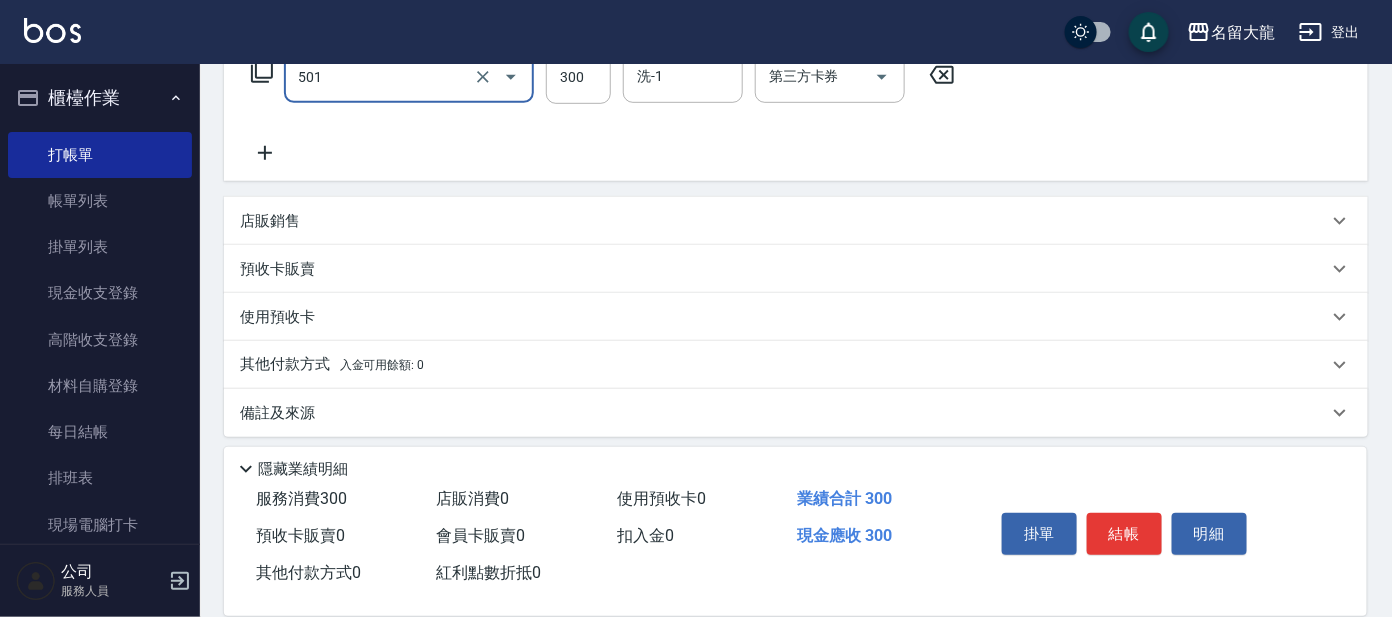 scroll, scrollTop: 357, scrollLeft: 0, axis: vertical 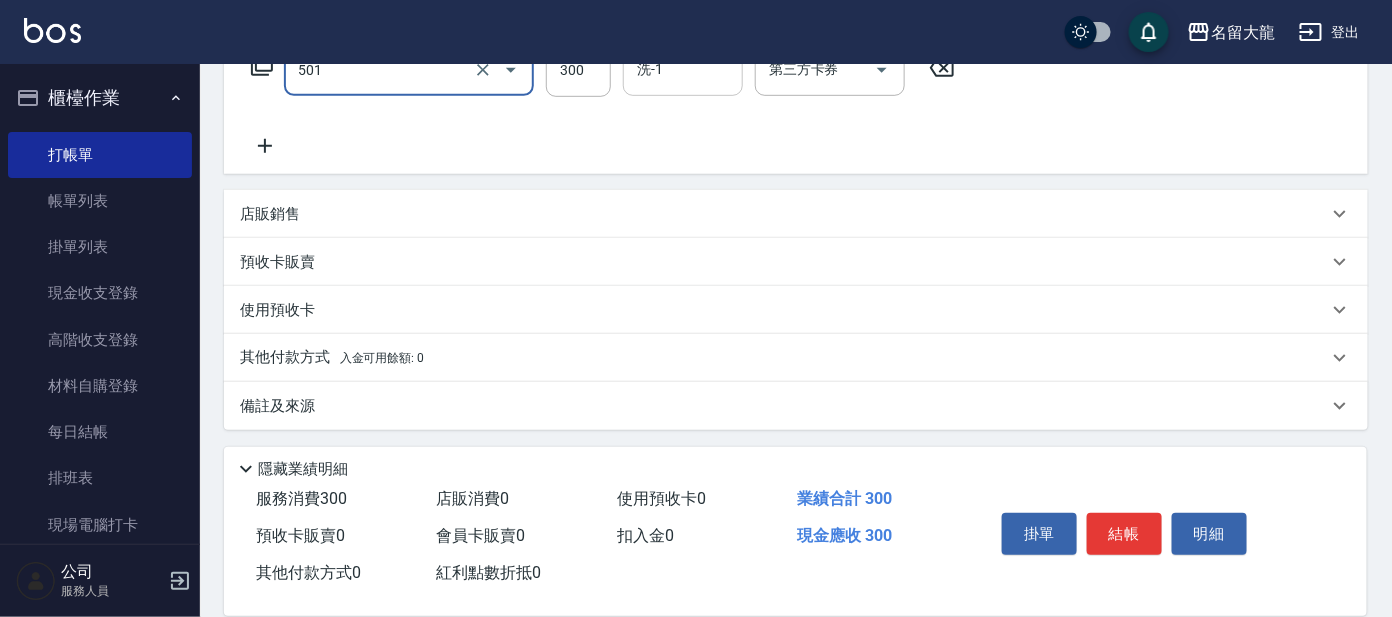 click on "洗-1" at bounding box center [683, 69] 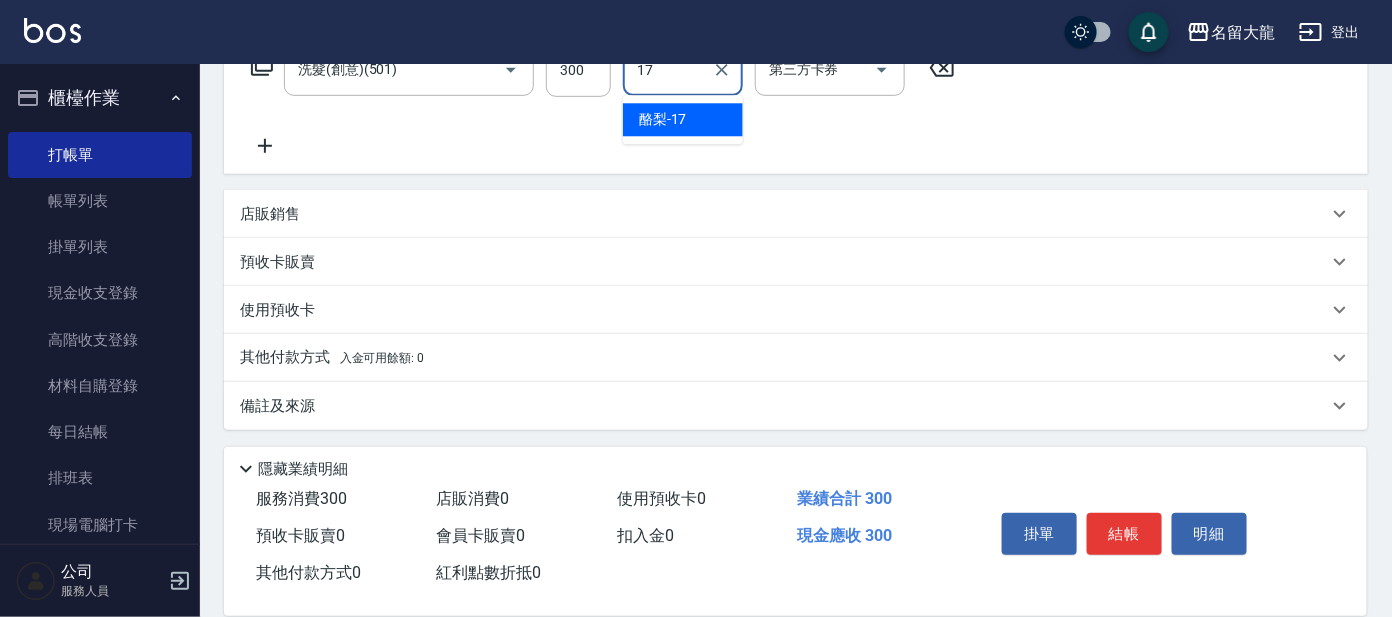 click on "酪梨 -17" at bounding box center (683, 119) 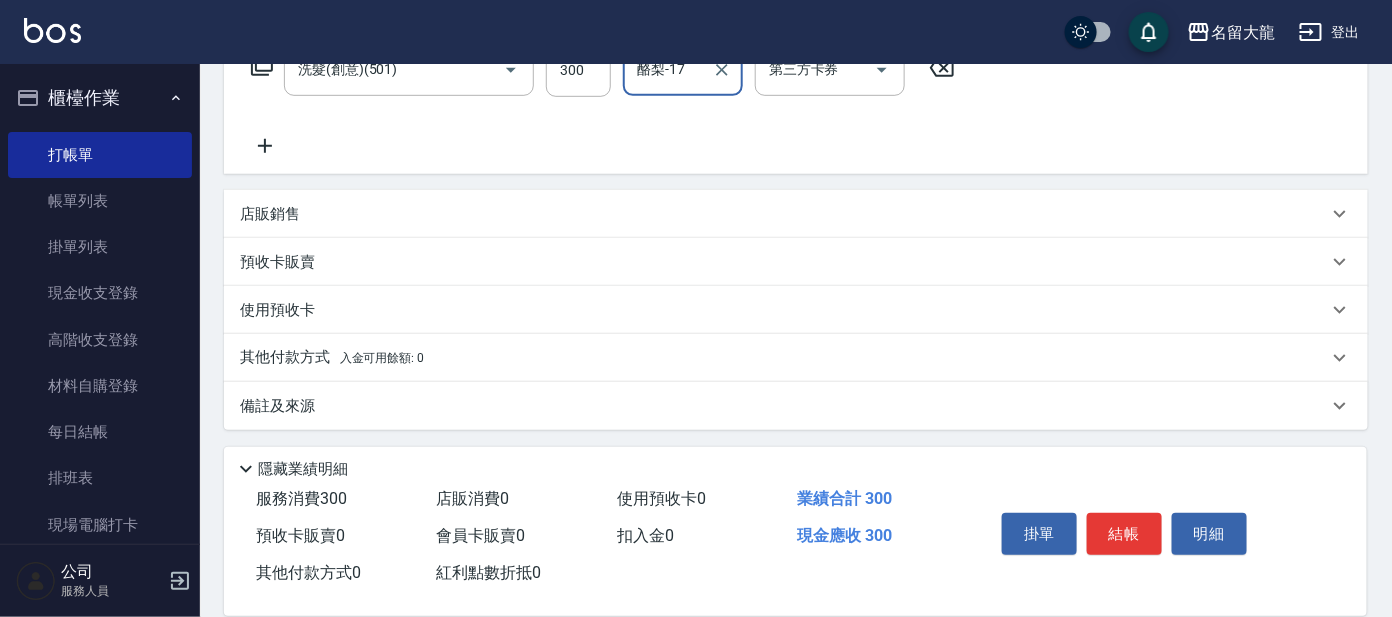 type on "酪梨-17" 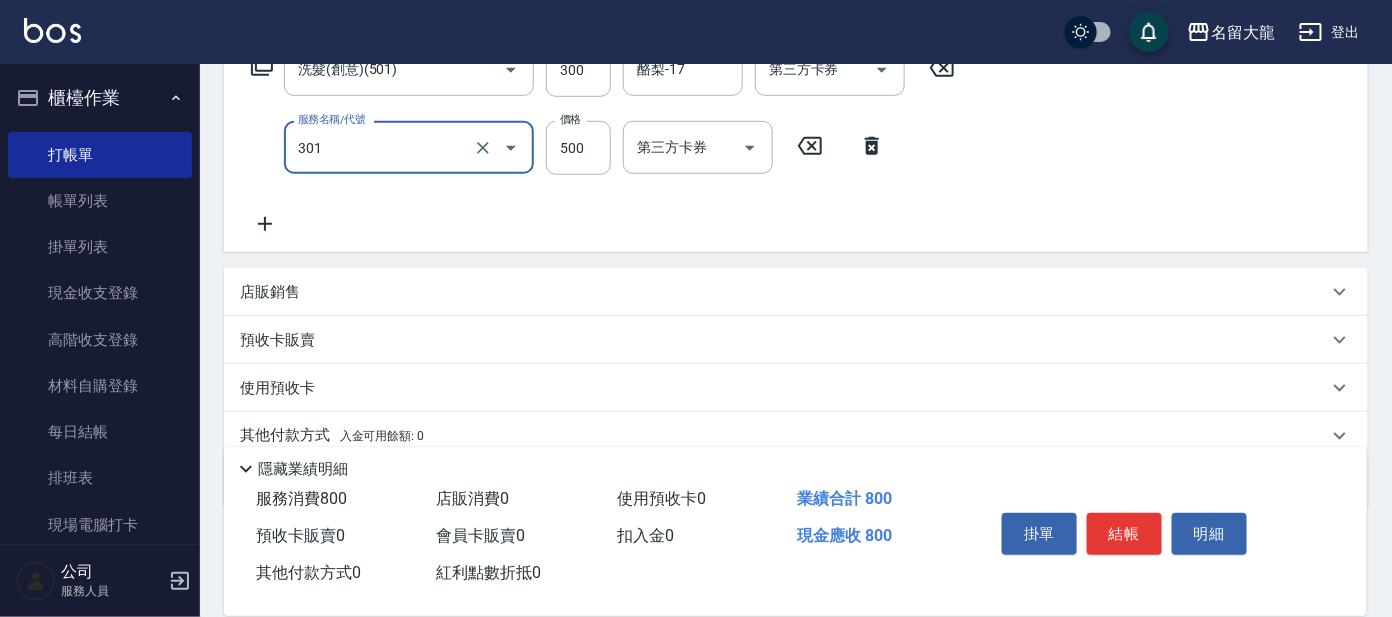 drag, startPoint x: 324, startPoint y: 142, endPoint x: 396, endPoint y: 167, distance: 76.2168 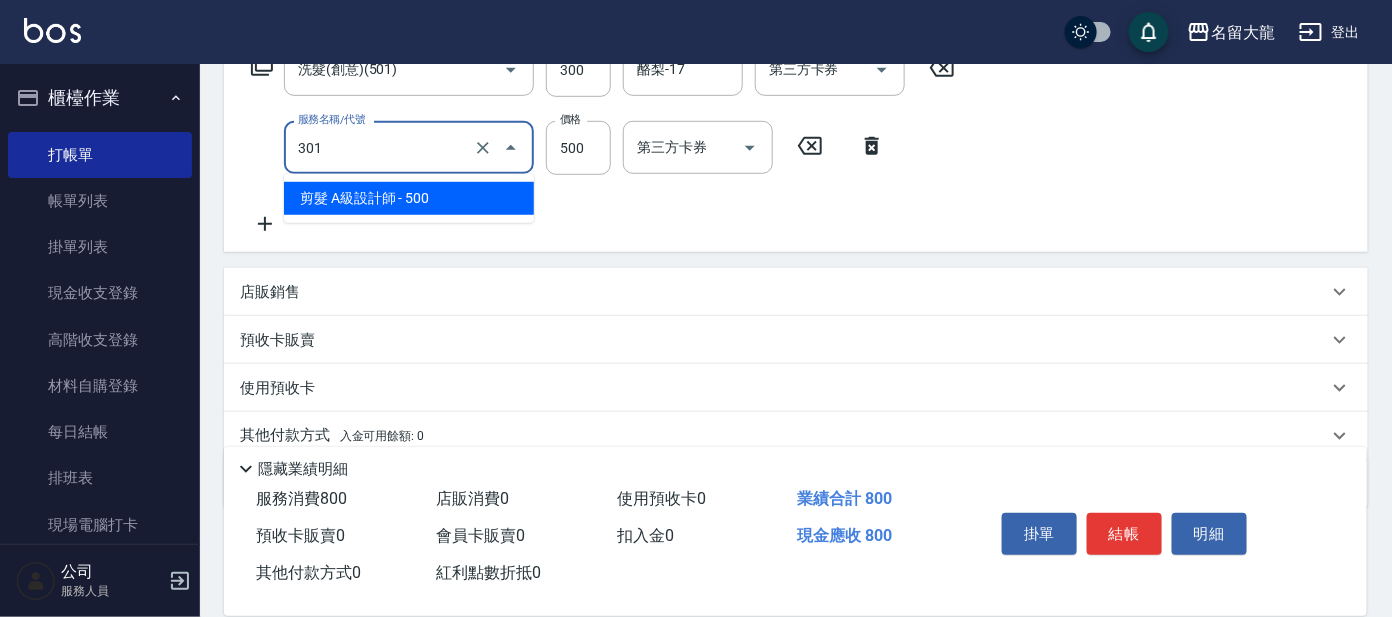 click on "剪髮 A級設計師 - 500" at bounding box center (409, 198) 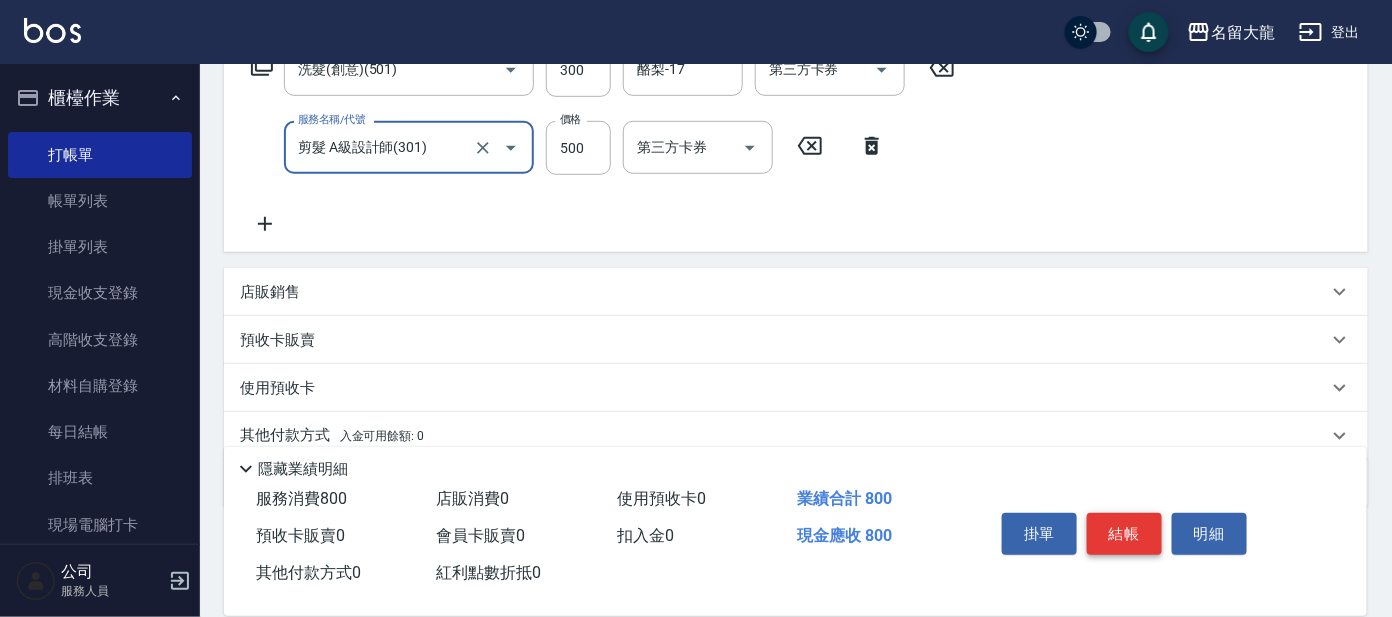type on "剪髮 A級設計師(301)" 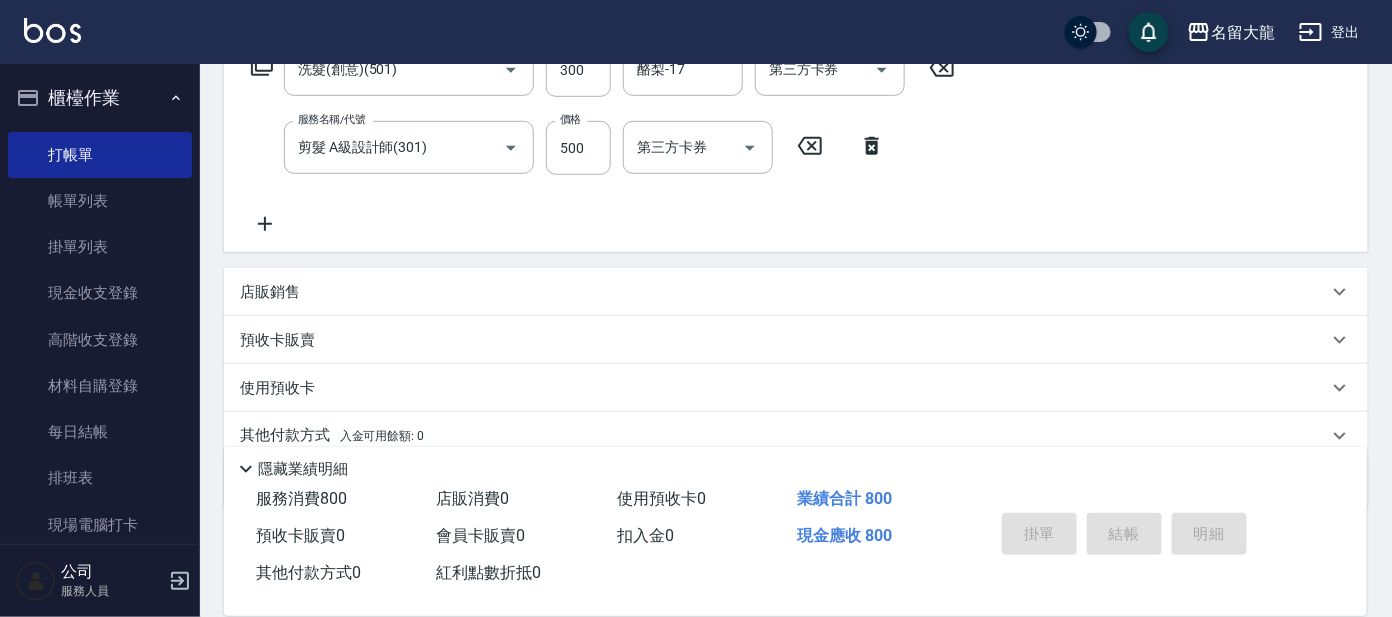 type 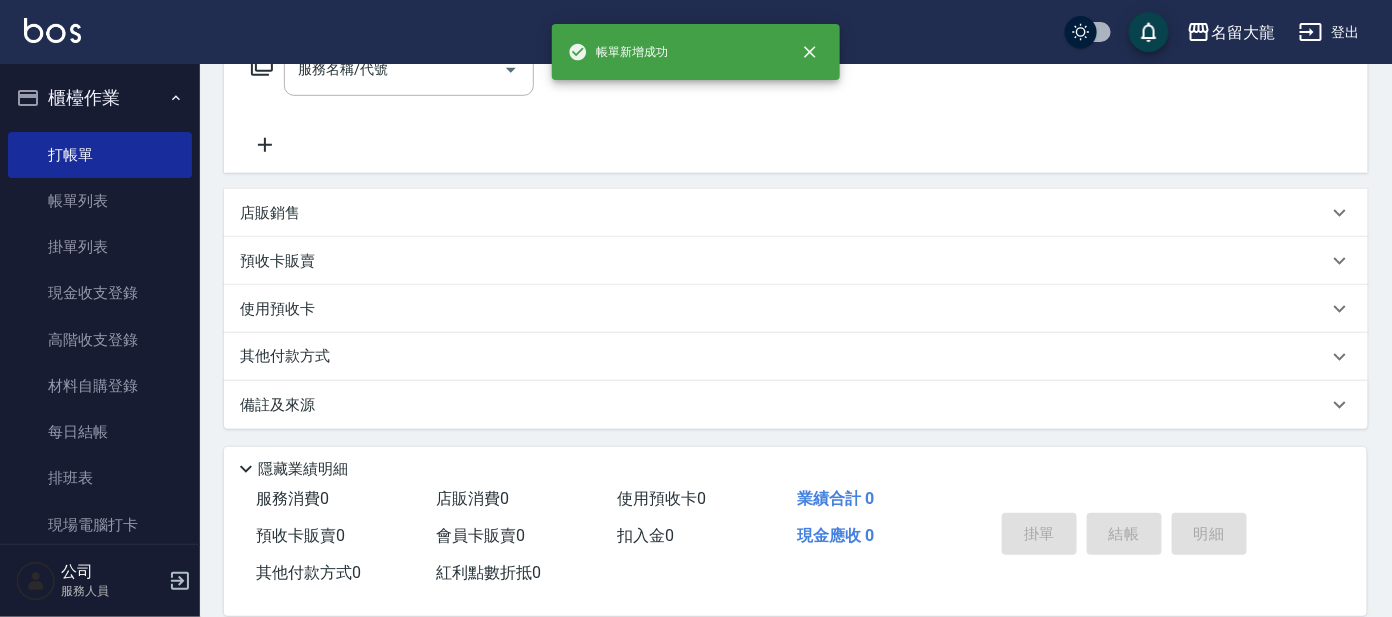 scroll, scrollTop: 0, scrollLeft: 0, axis: both 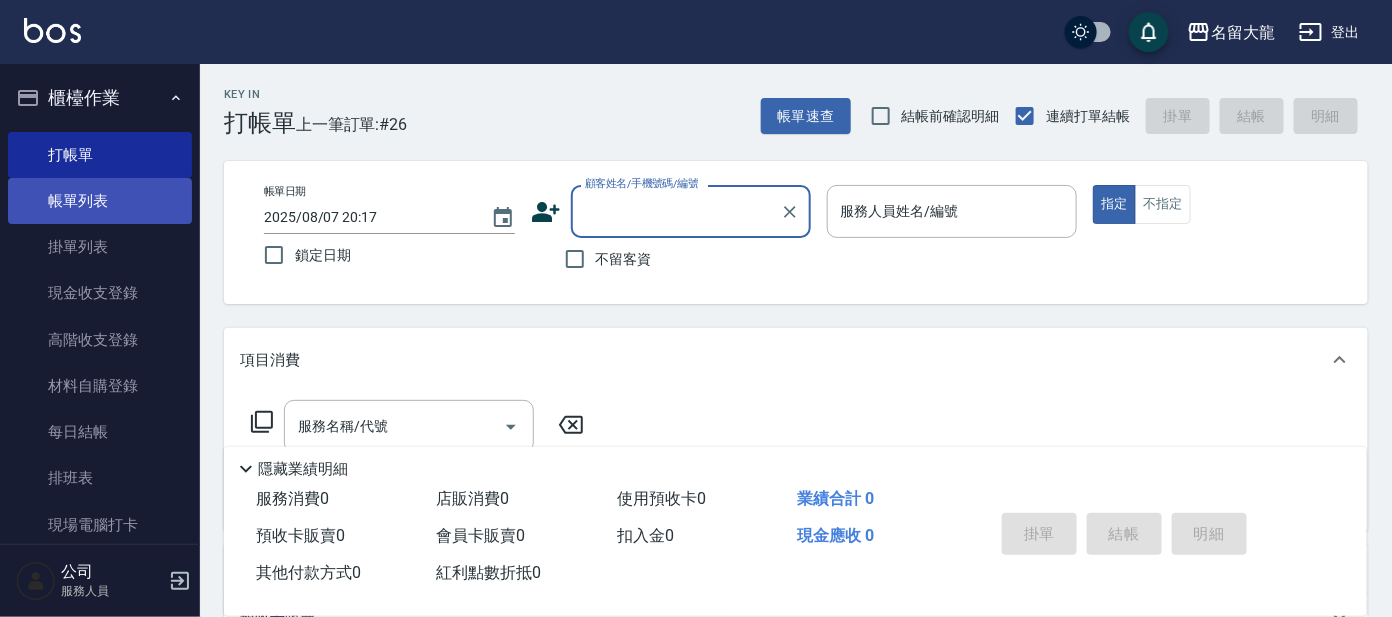 drag, startPoint x: 25, startPoint y: 211, endPoint x: 81, endPoint y: 205, distance: 56.32051 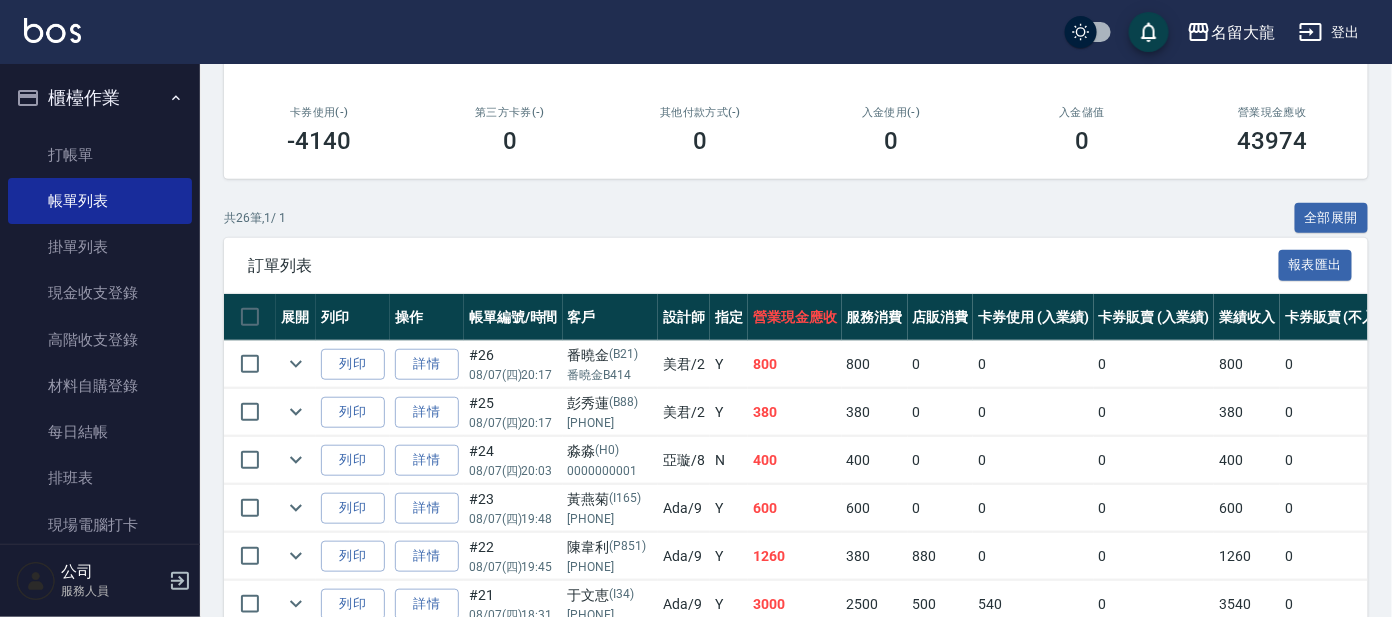 scroll, scrollTop: 374, scrollLeft: 0, axis: vertical 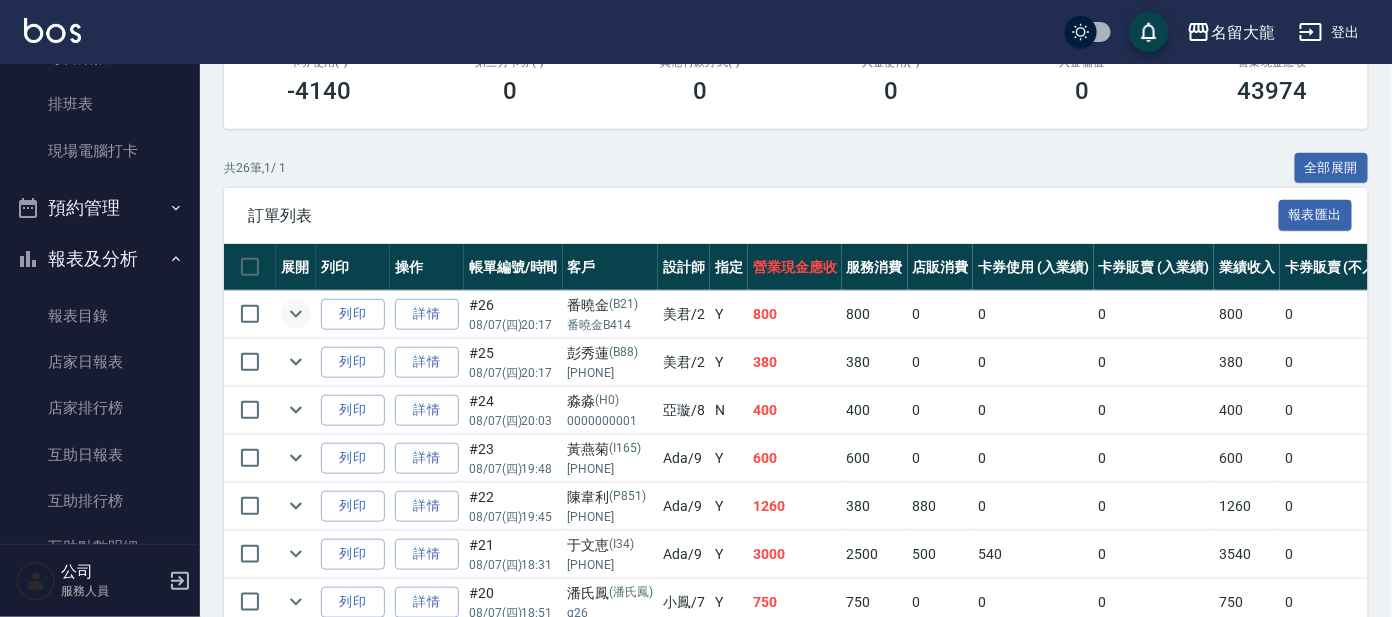 click 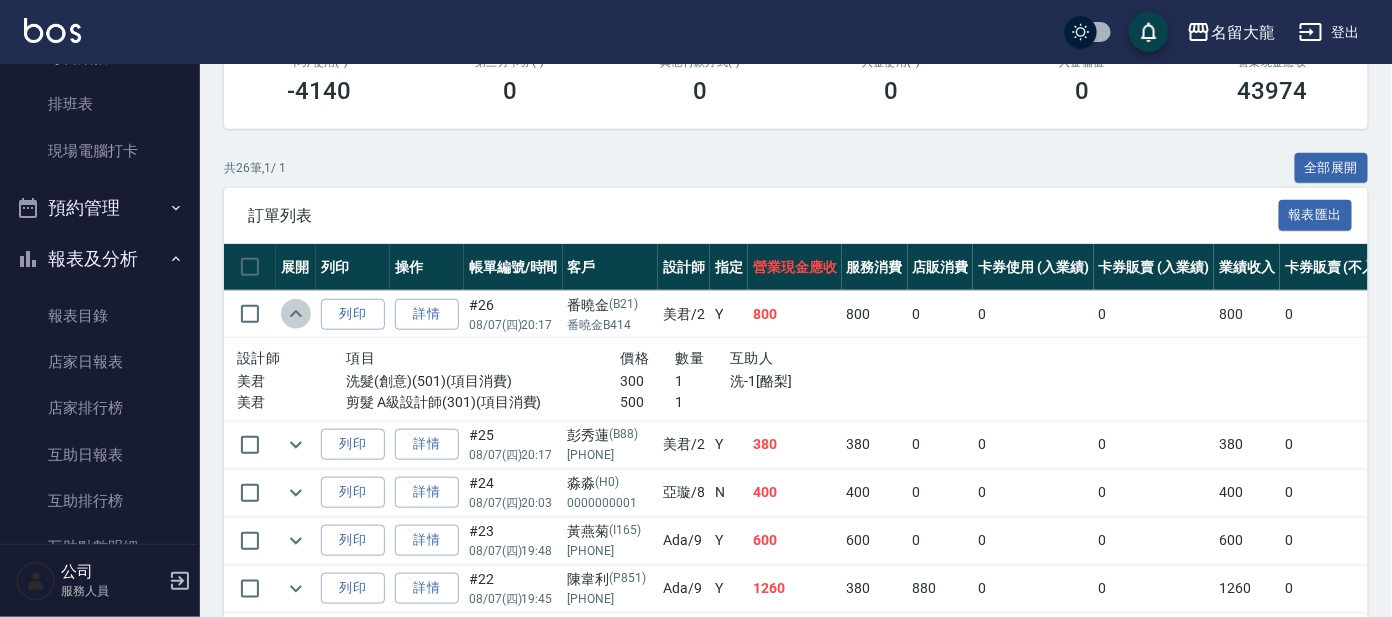 click 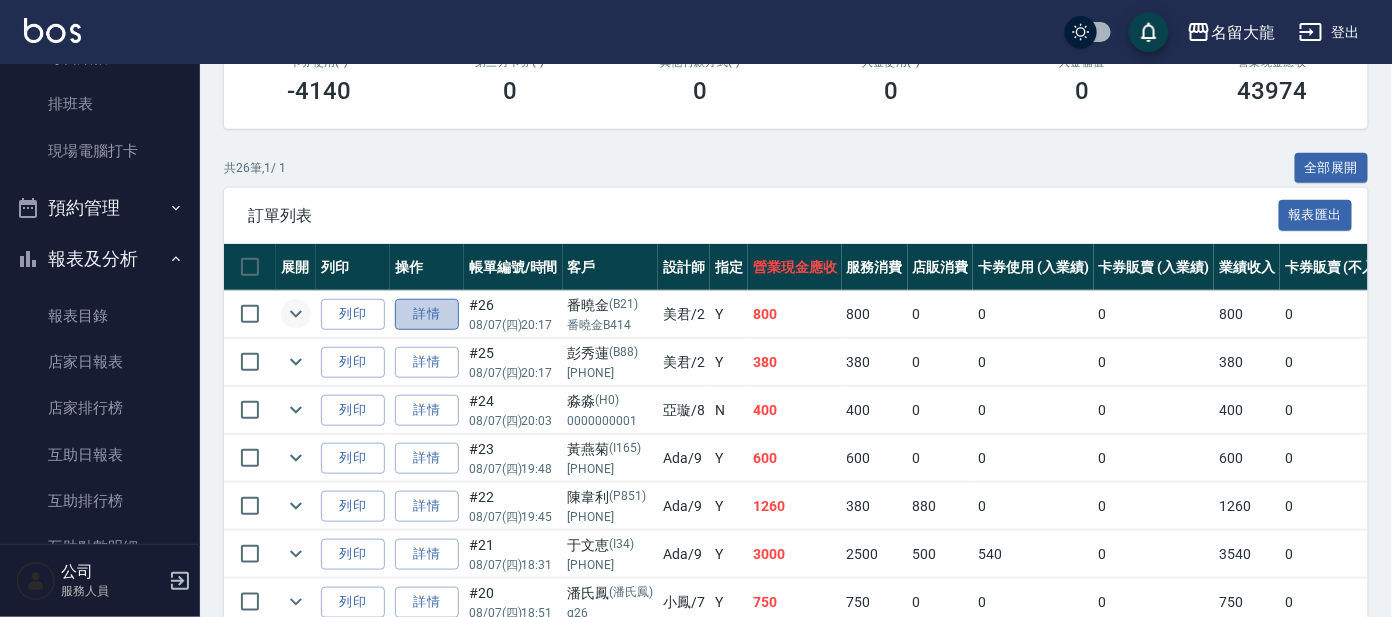 click on "詳情" at bounding box center (427, 314) 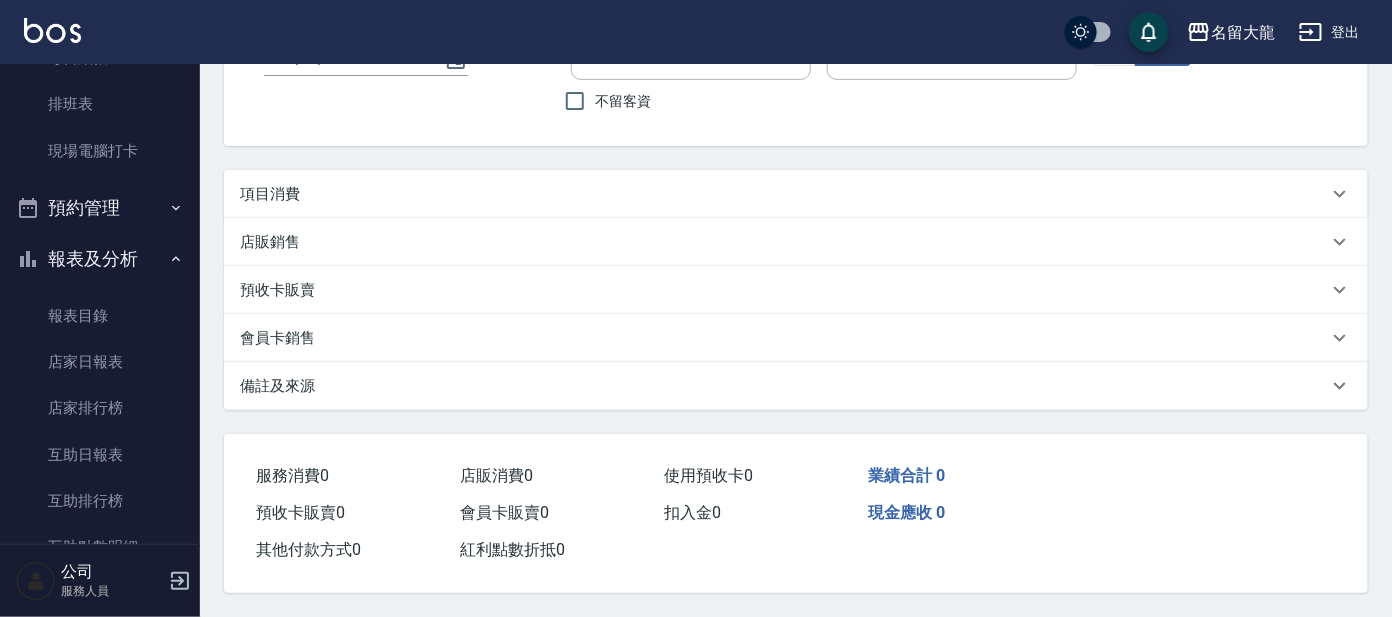 scroll, scrollTop: 0, scrollLeft: 0, axis: both 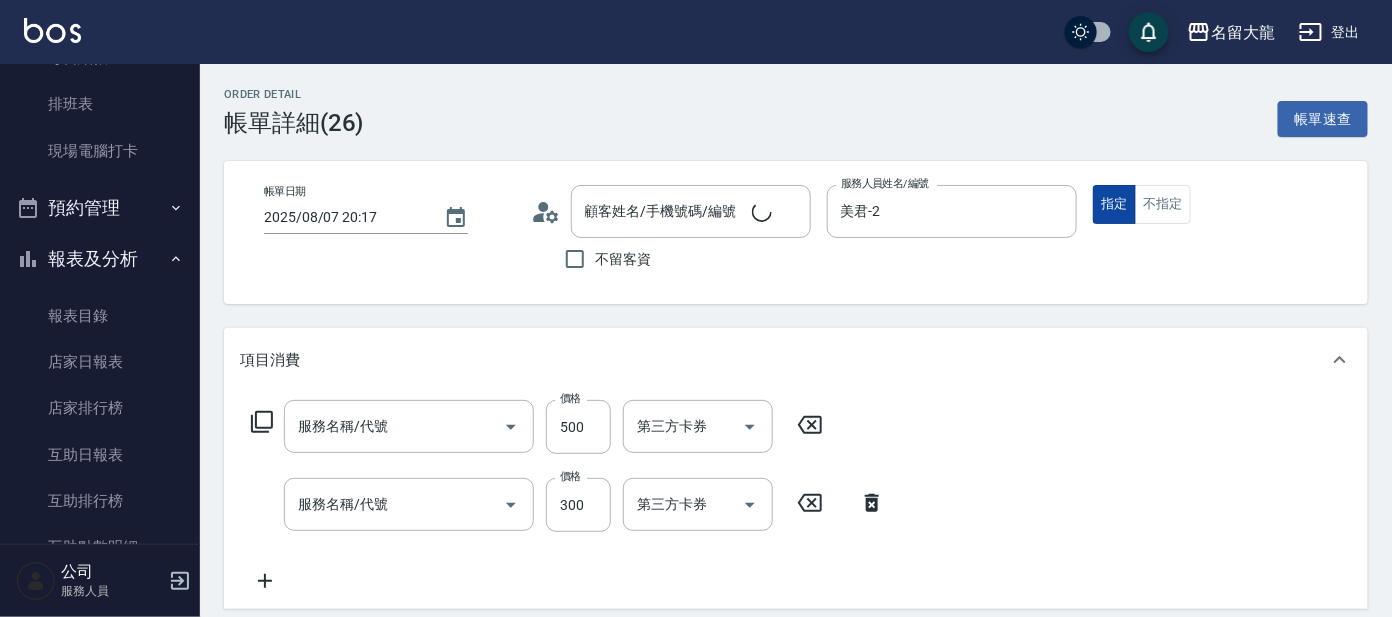 type on "2025/08/07 20:17" 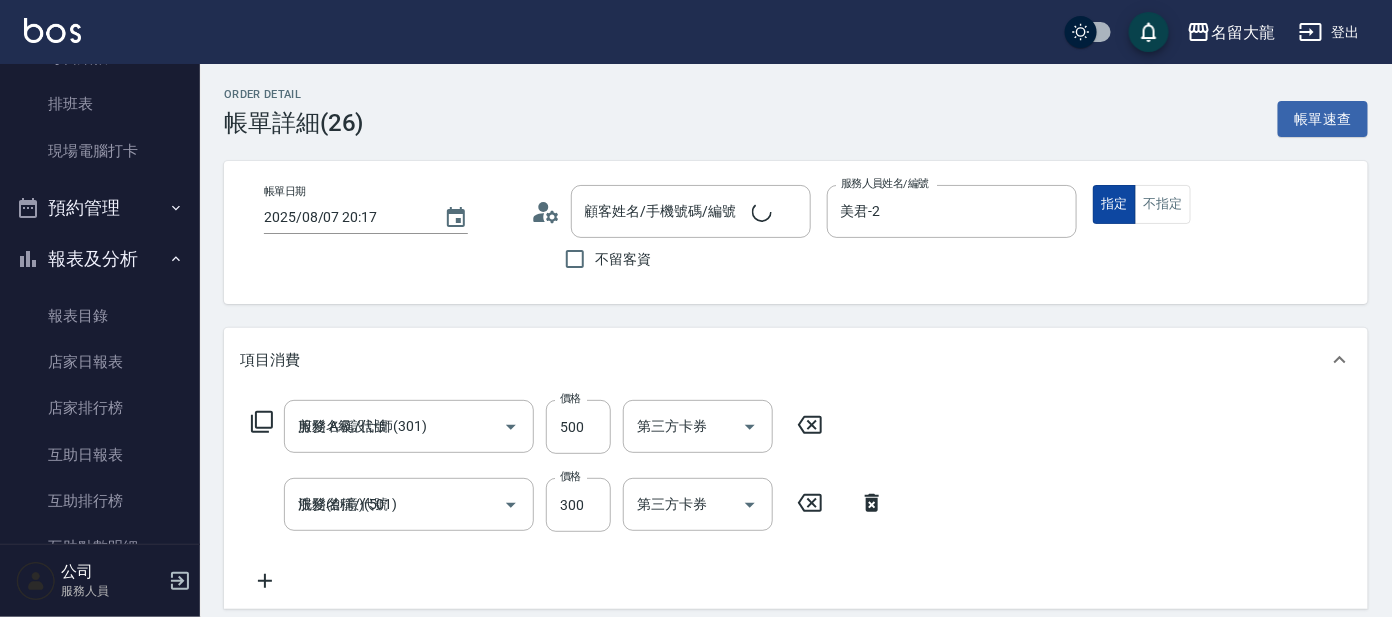 click on "指定" at bounding box center (1114, 204) 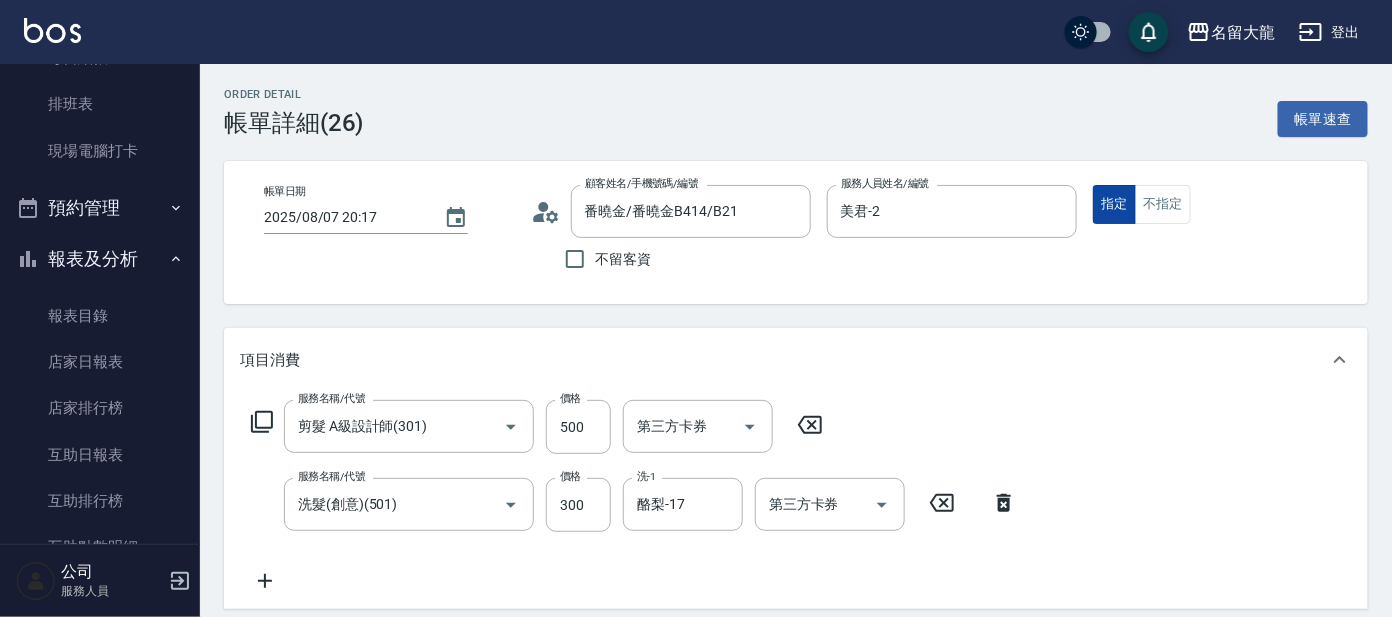 type on "番曉金/番曉金B414/B21" 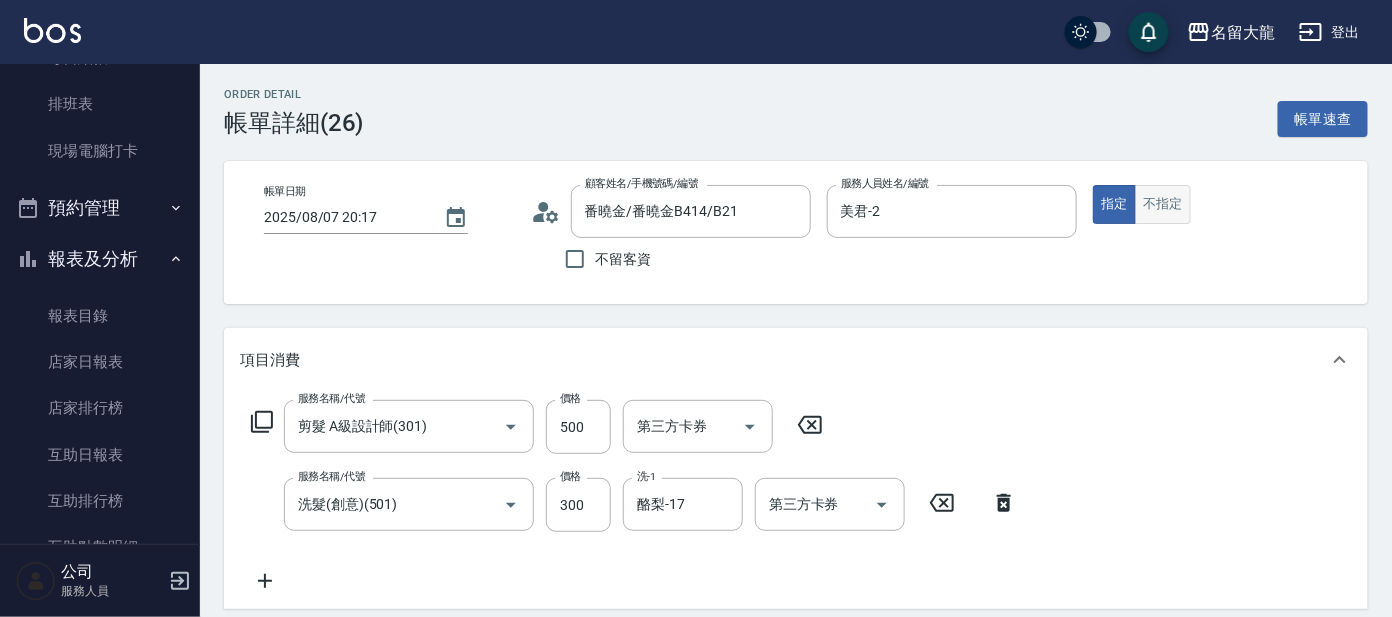 click on "不指定" at bounding box center [1163, 204] 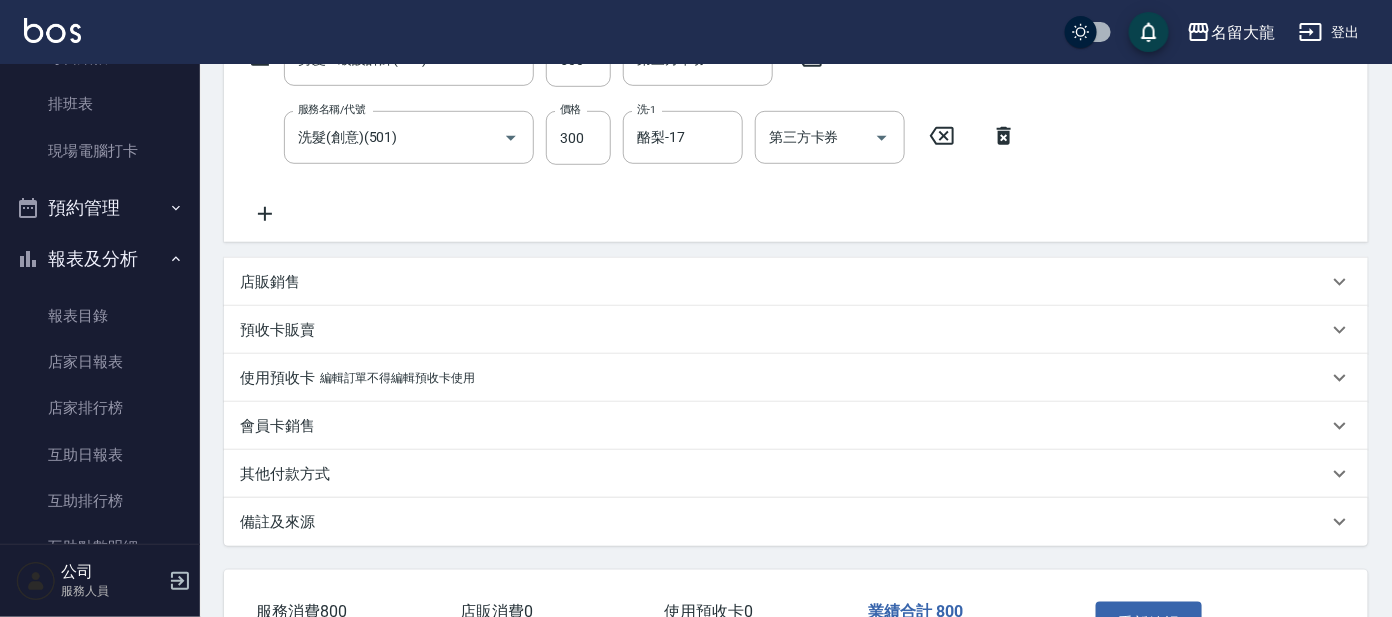 scroll, scrollTop: 374, scrollLeft: 0, axis: vertical 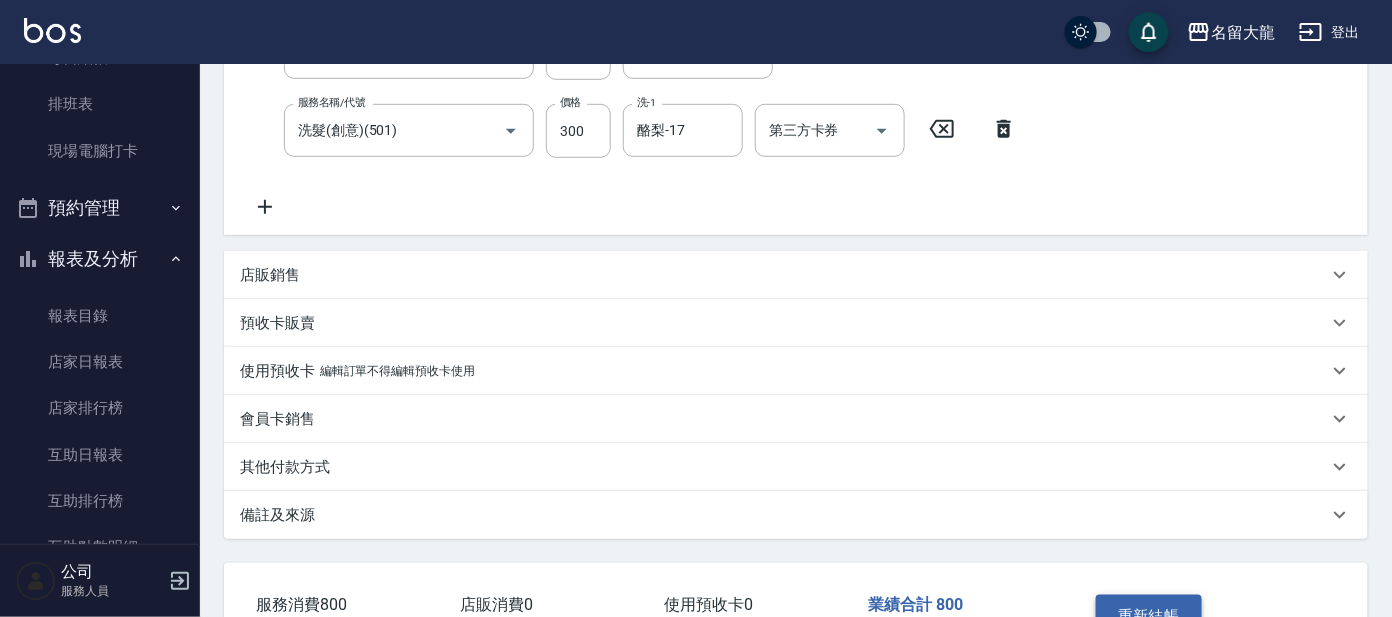 click on "重新結帳" at bounding box center (1149, 616) 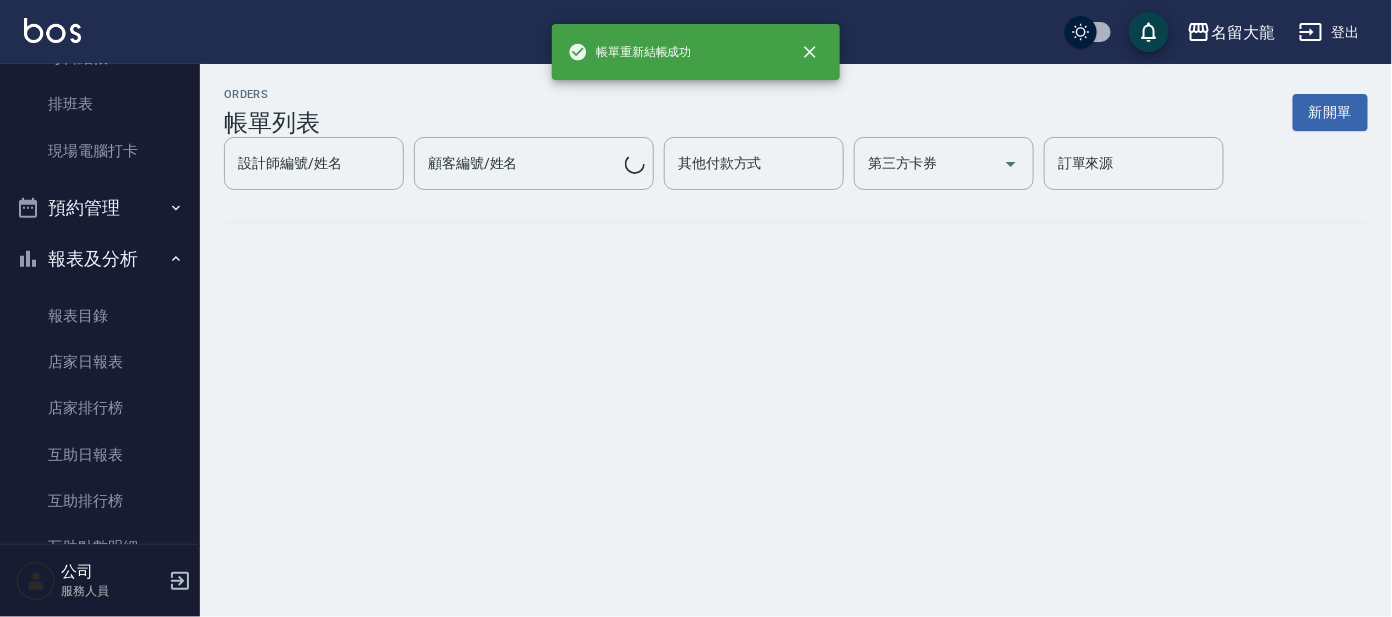 scroll, scrollTop: 0, scrollLeft: 0, axis: both 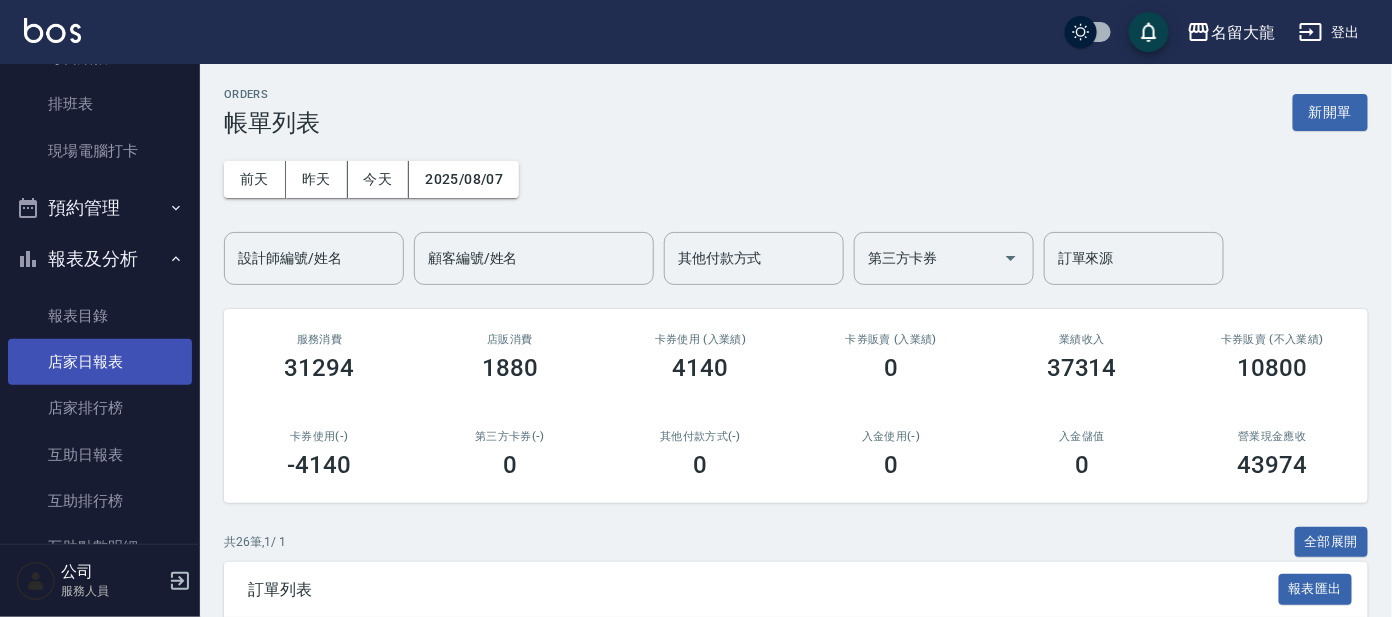 click on "店家日報表" at bounding box center (100, 362) 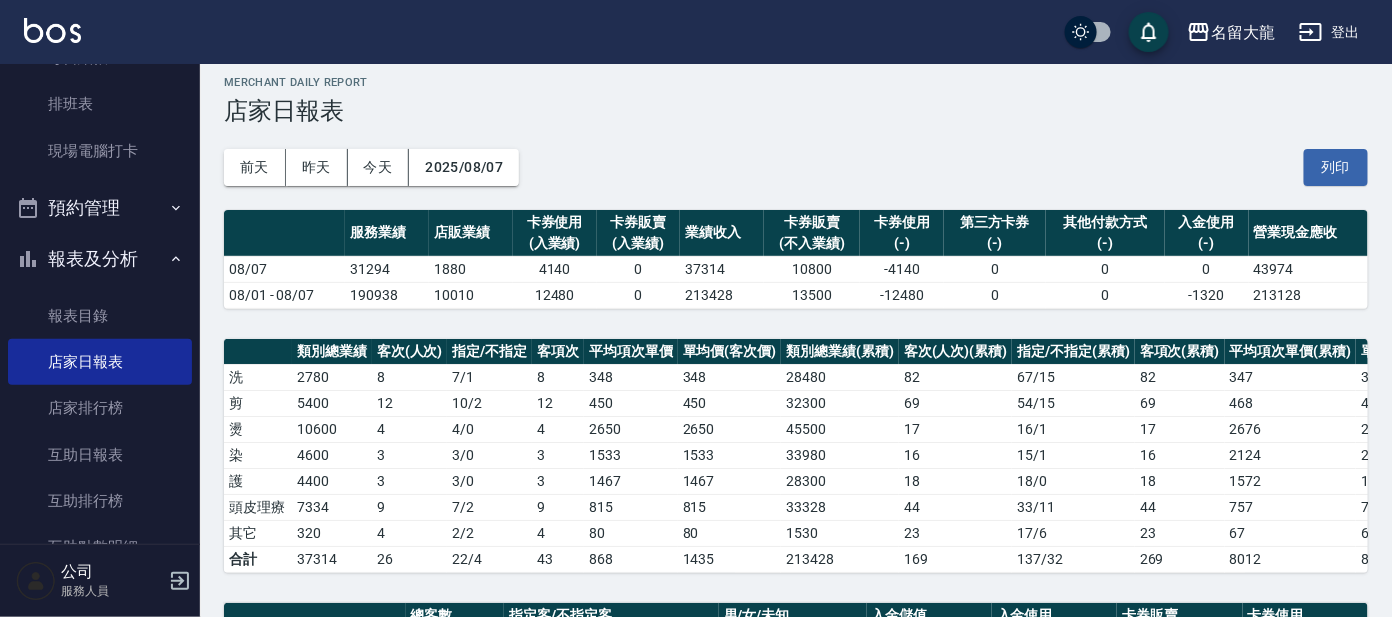 scroll, scrollTop: 0, scrollLeft: 0, axis: both 